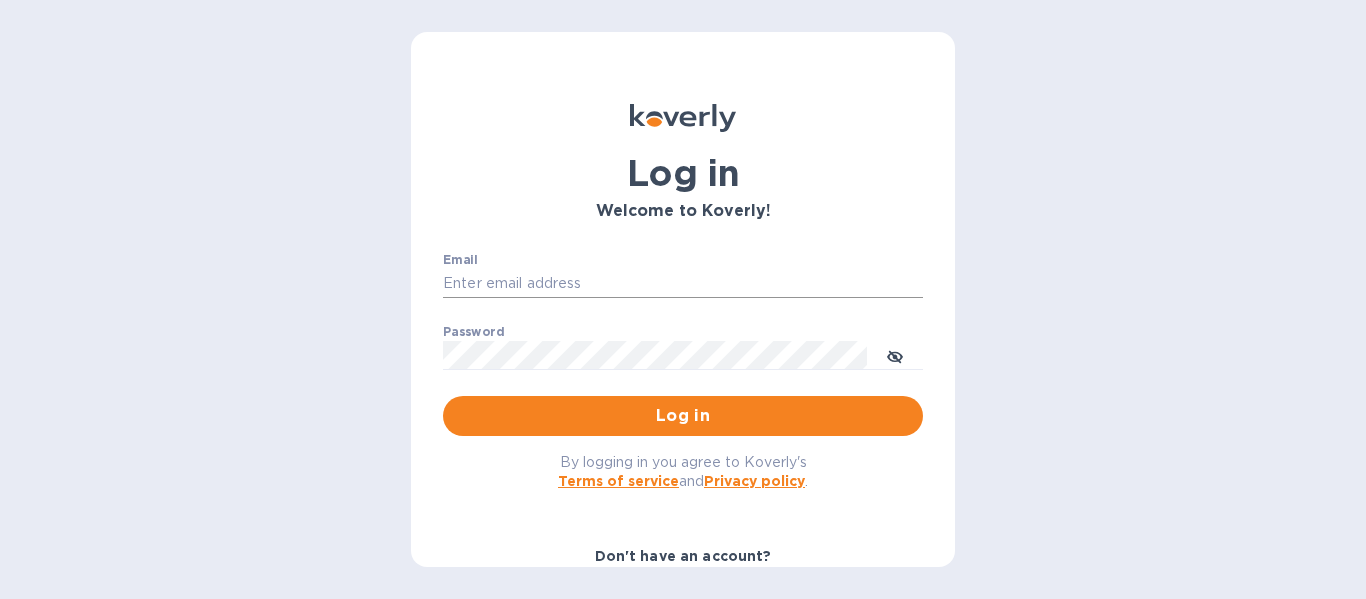 scroll, scrollTop: 0, scrollLeft: 0, axis: both 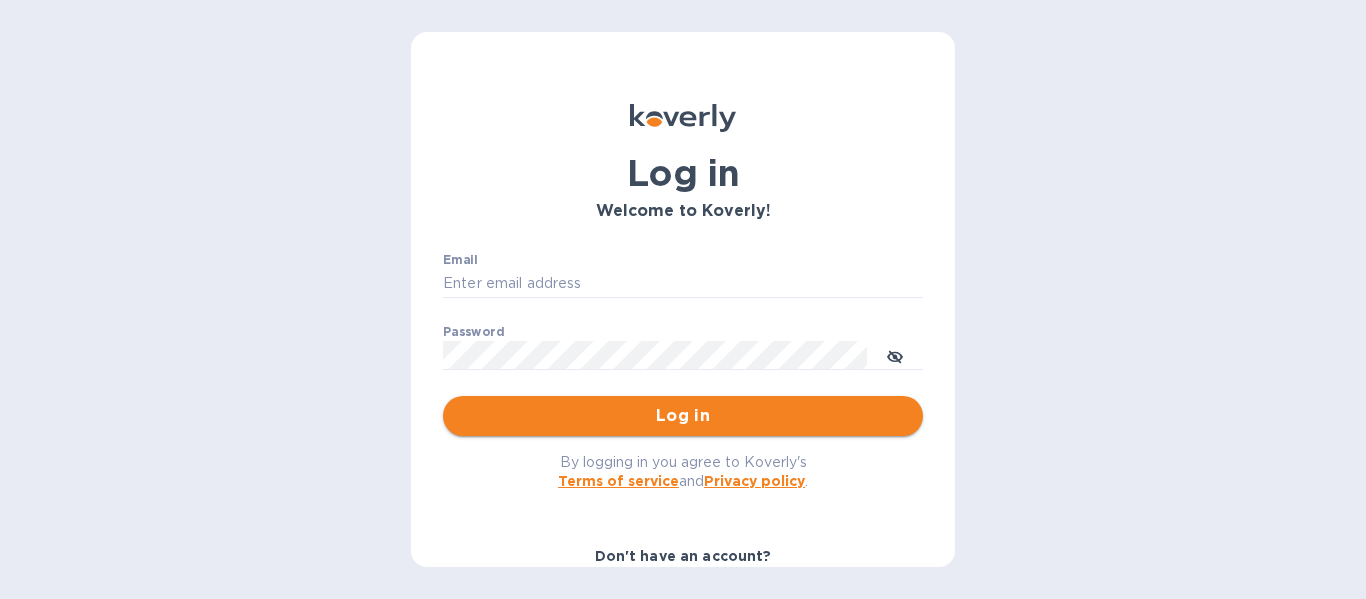 type on "[EMAIL]" 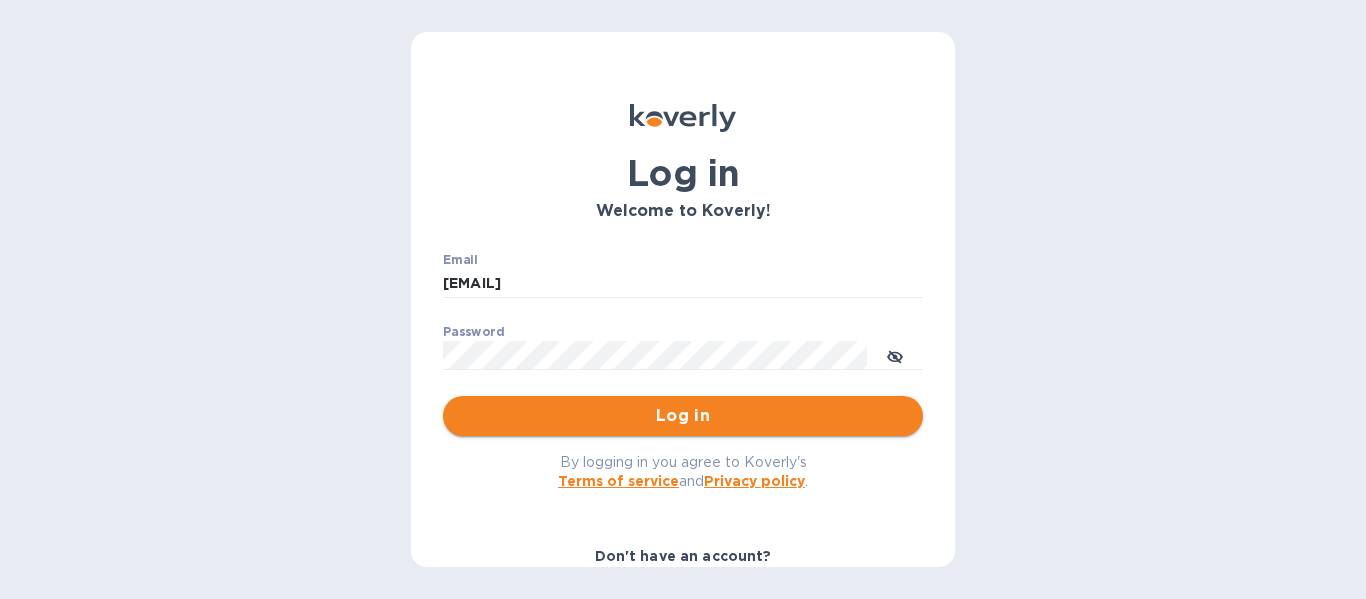 click on "Log in" at bounding box center (683, 416) 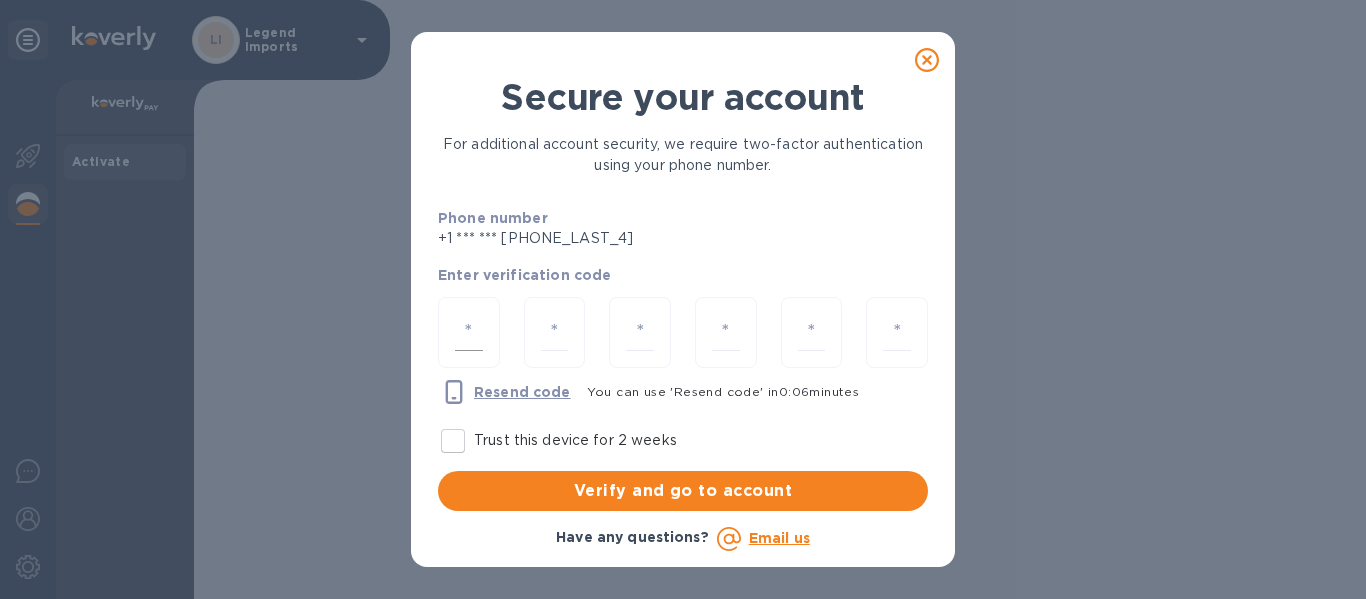 click at bounding box center [469, 332] 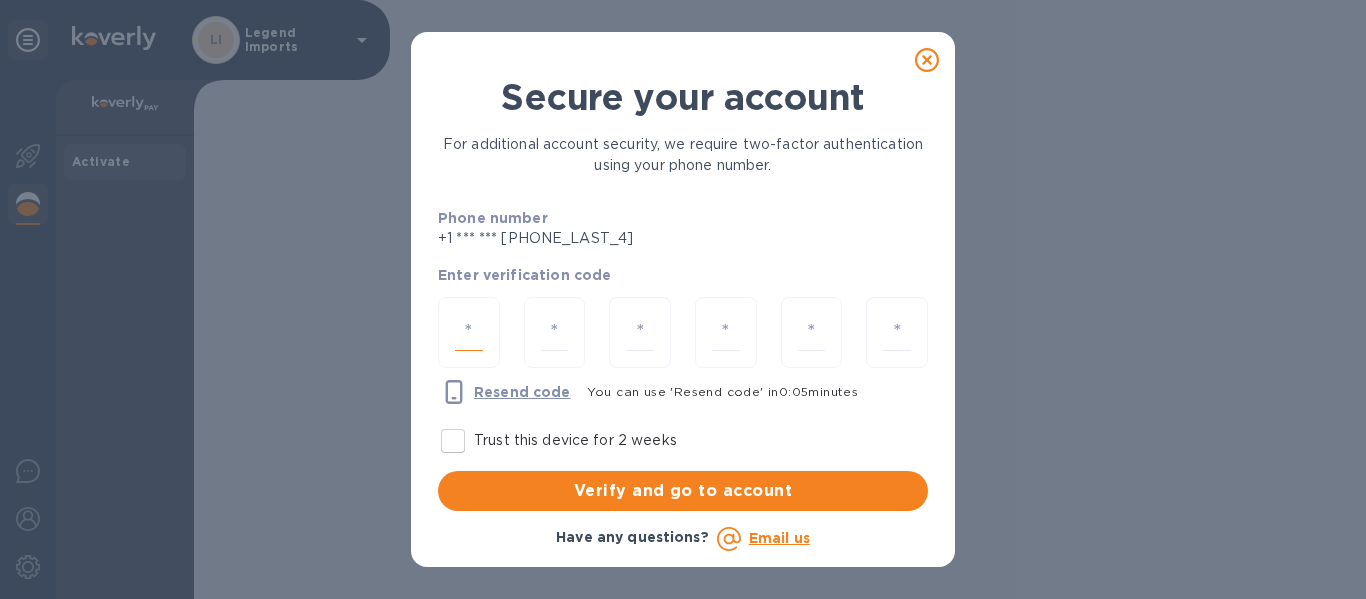 type on "2" 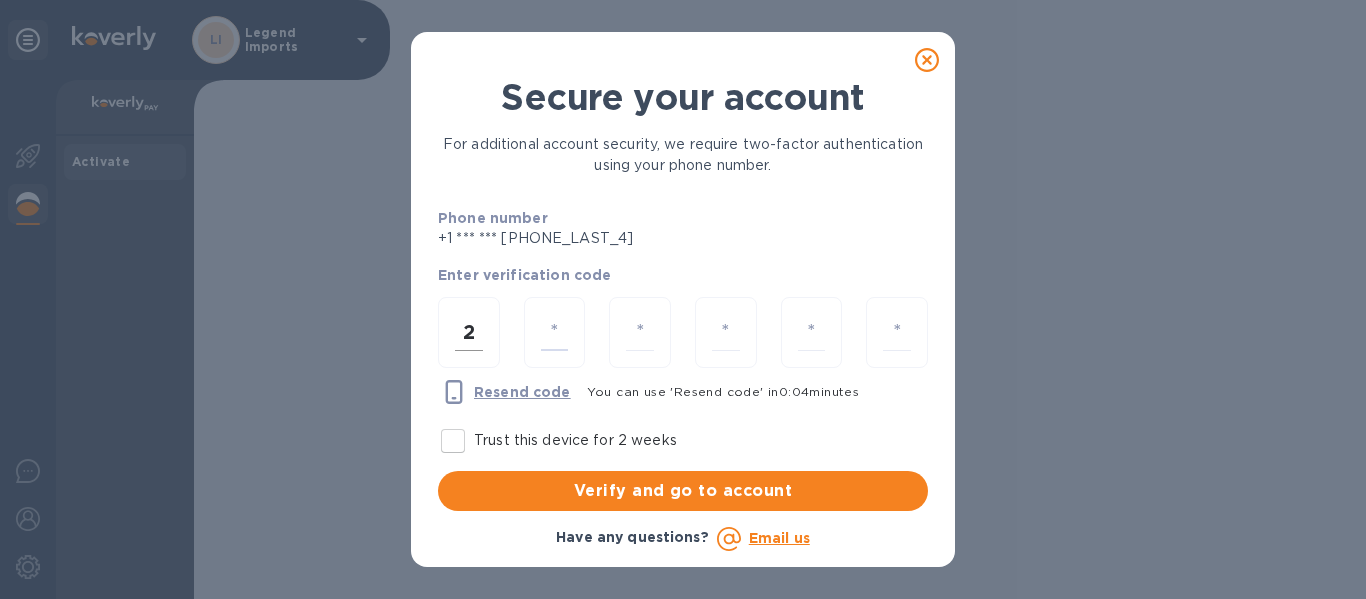 type on "5" 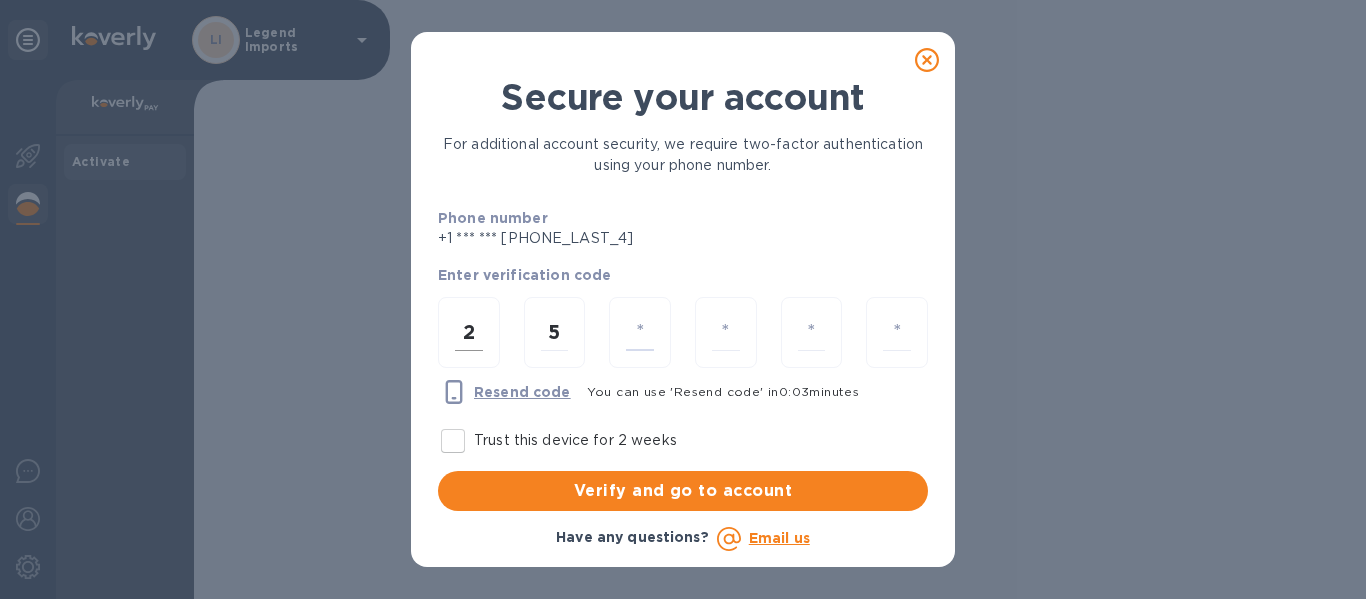 type on "0" 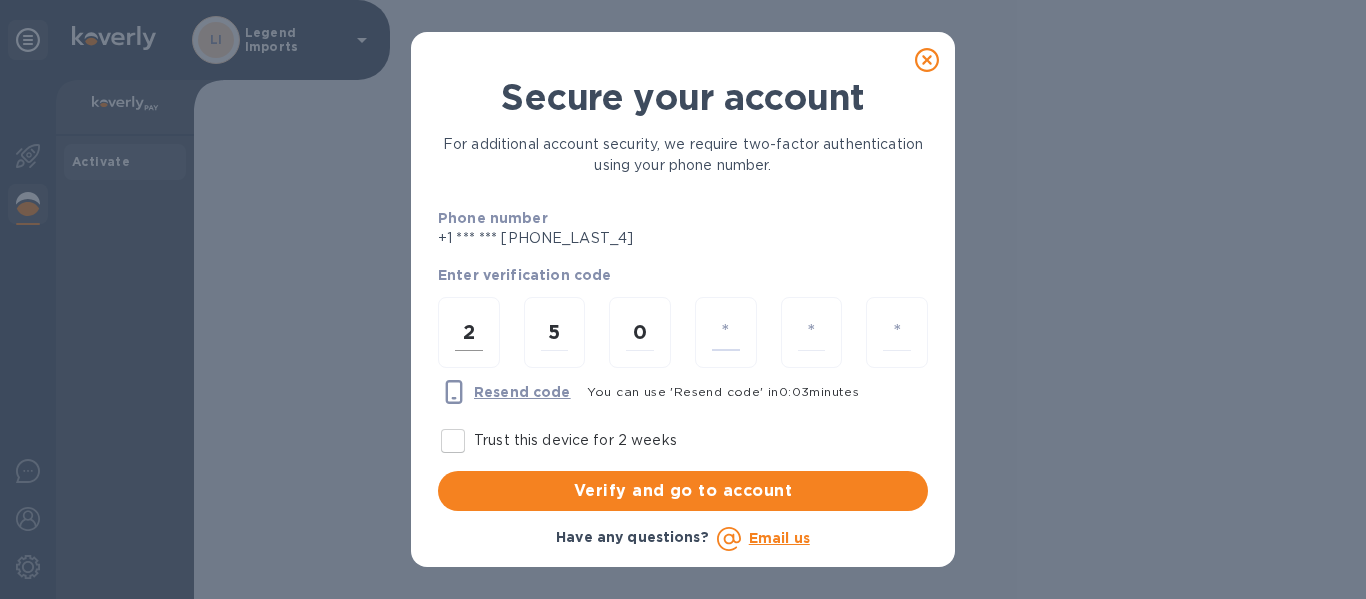 type on "5" 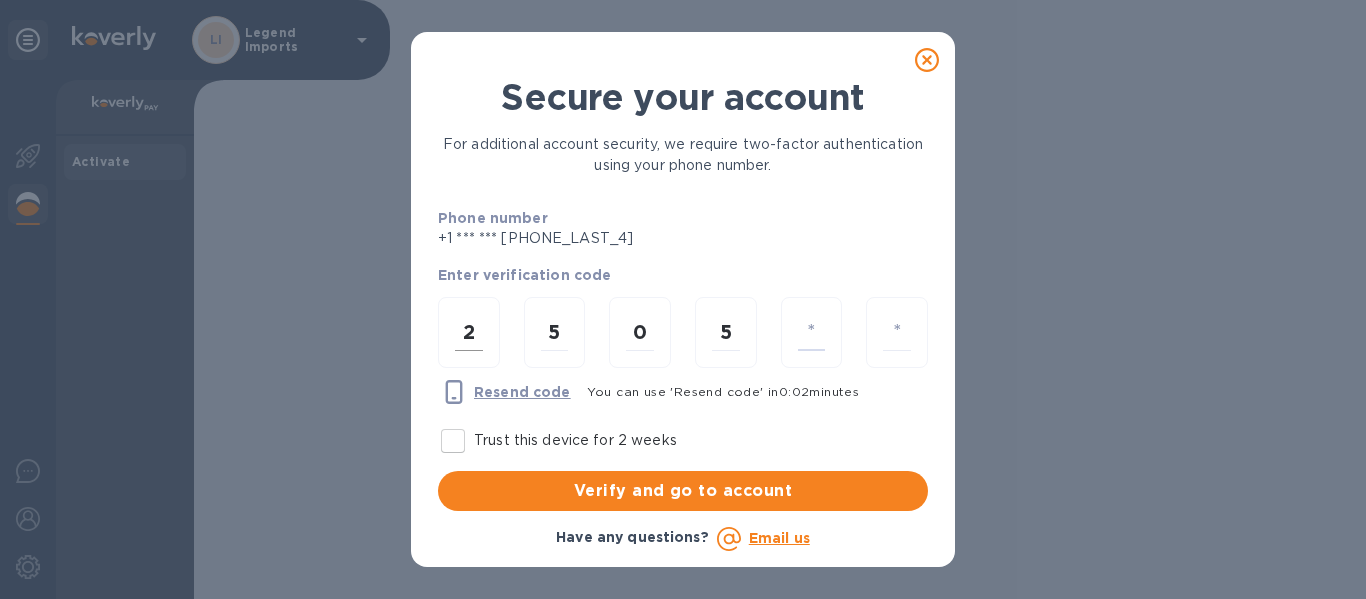 type on "0" 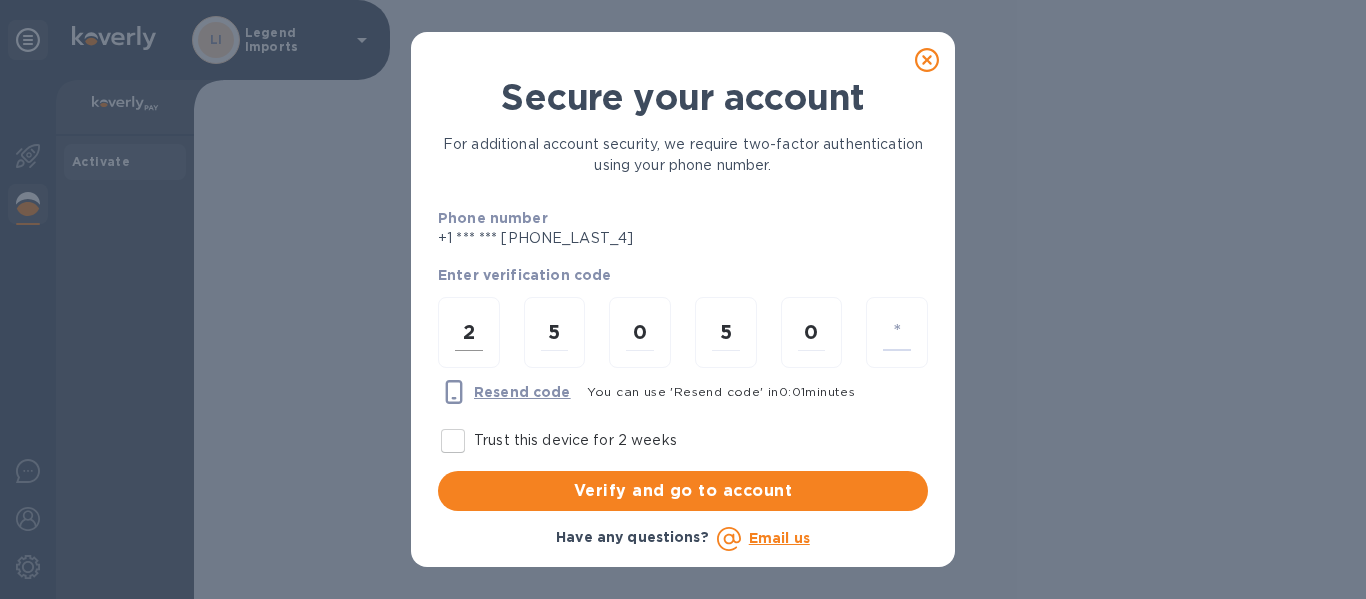 type on "4" 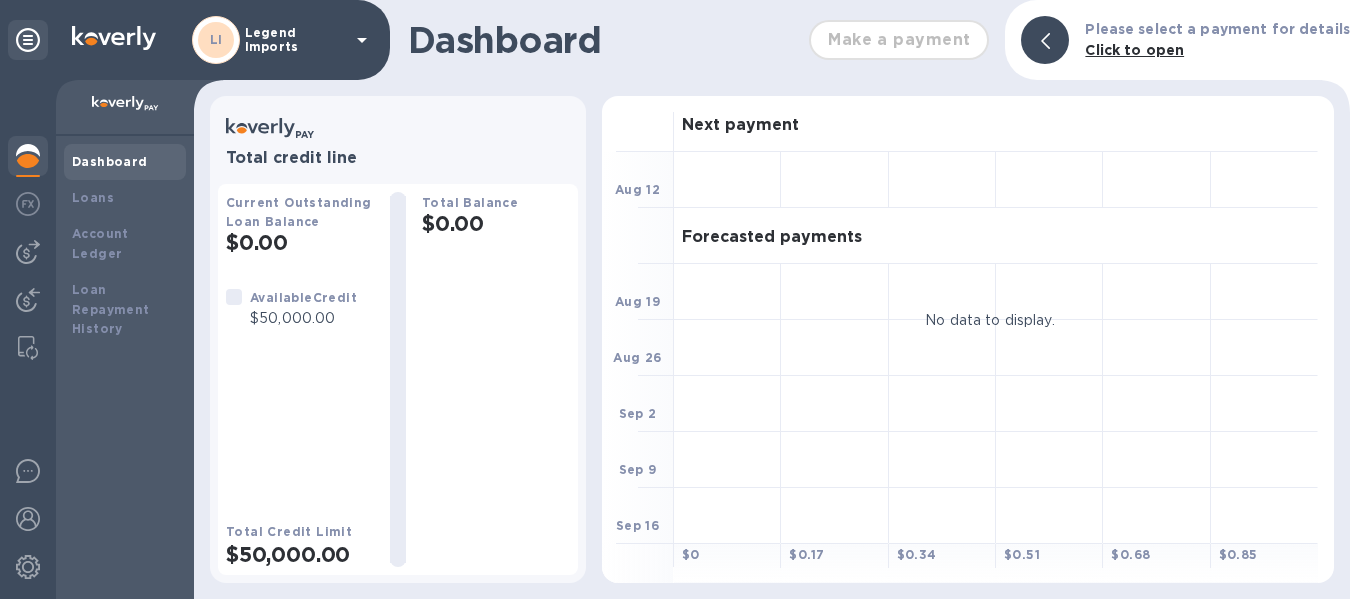 scroll, scrollTop: 0, scrollLeft: 0, axis: both 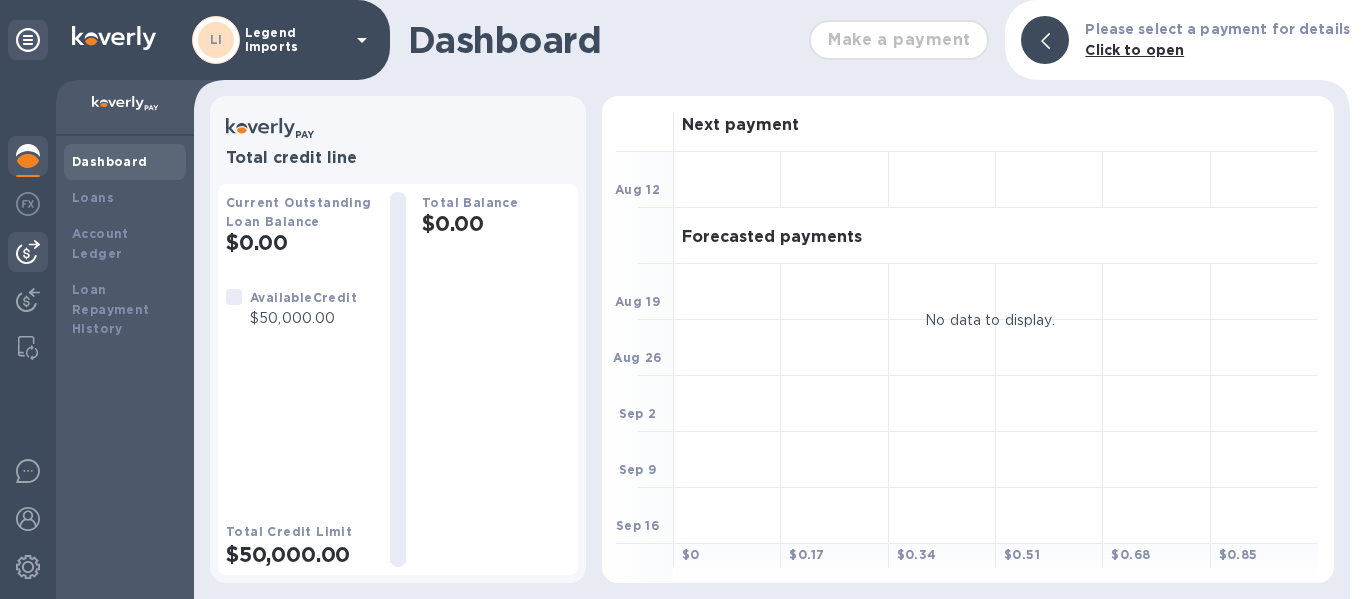 click at bounding box center (28, 252) 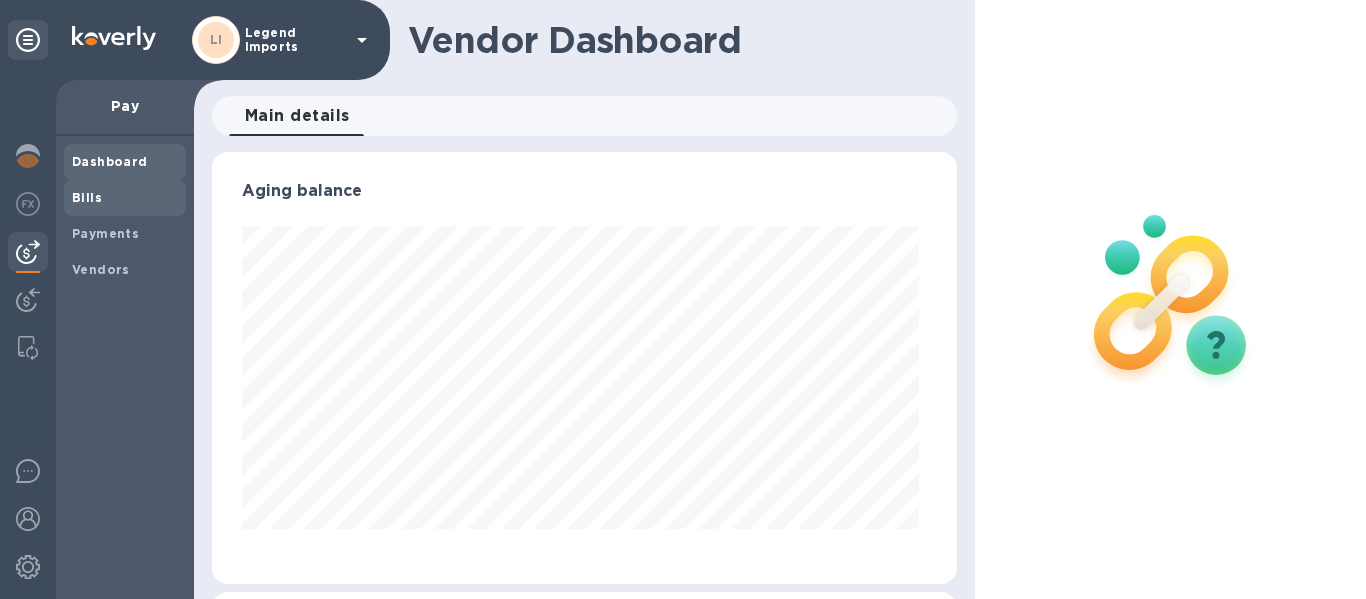 scroll, scrollTop: 999568, scrollLeft: 999263, axis: both 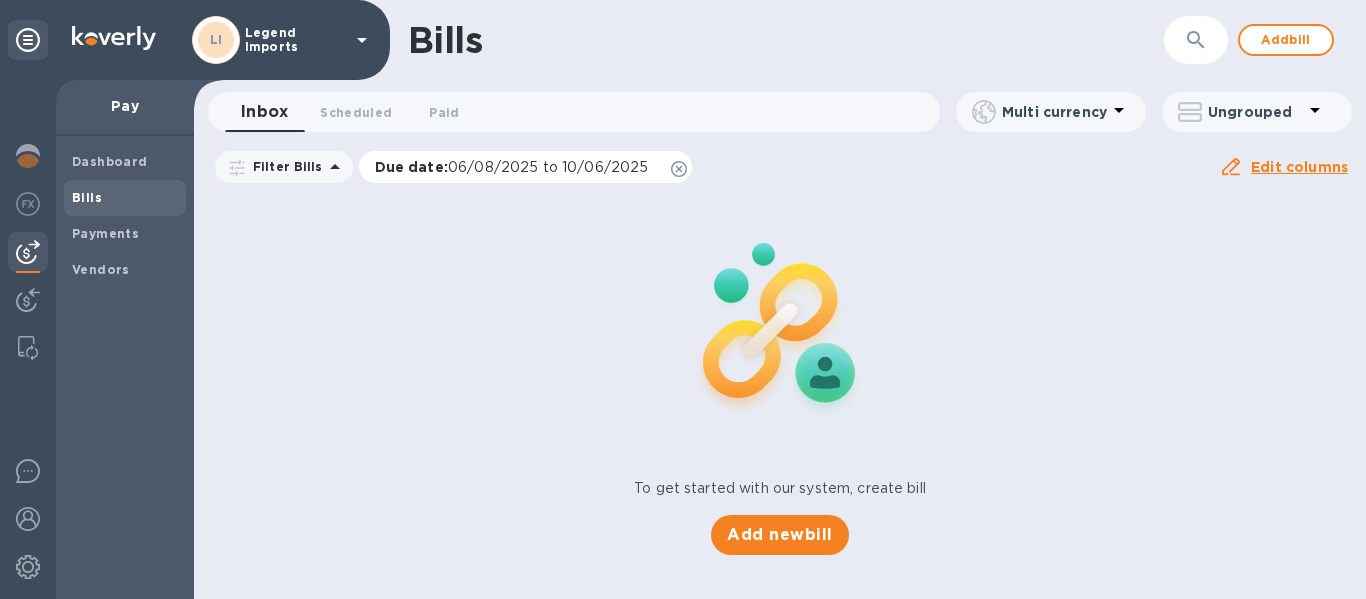 click 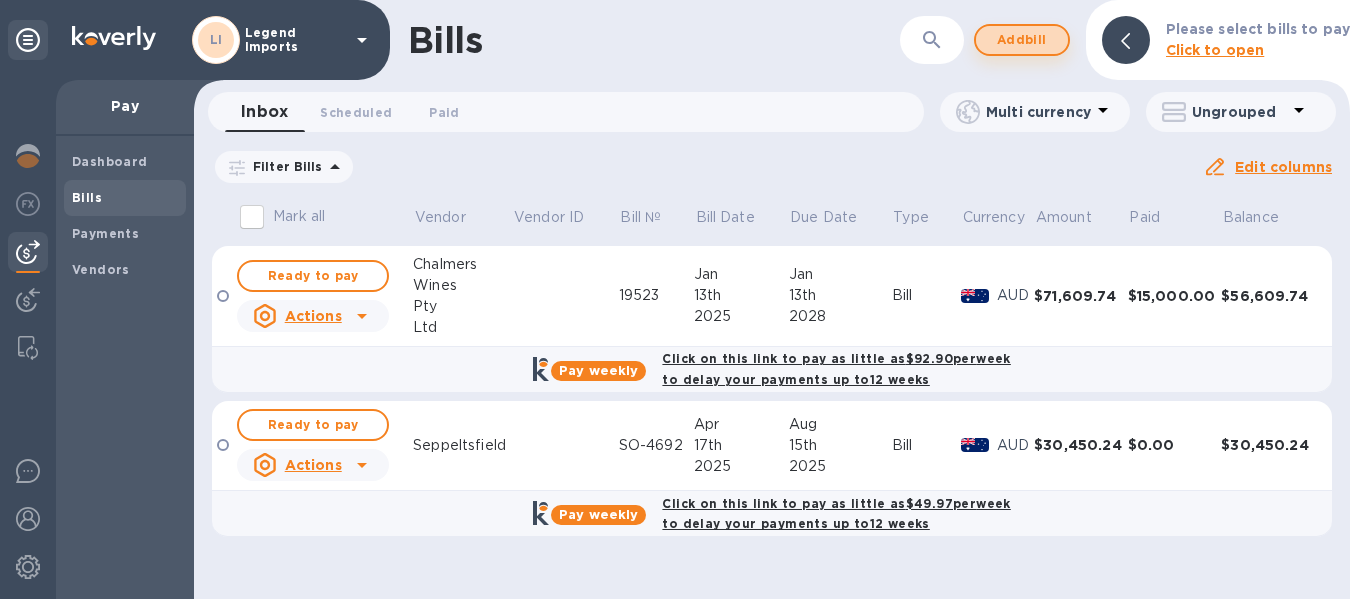 click on "Add   bill" at bounding box center (1022, 40) 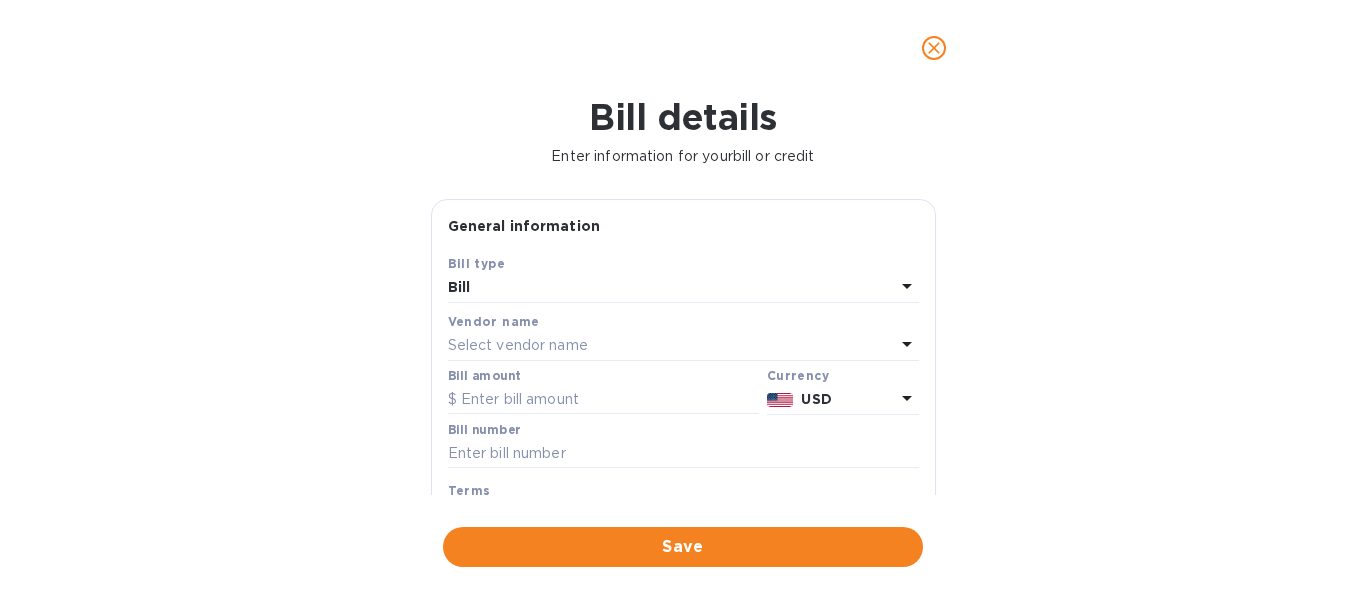 click on "Select vendor name" at bounding box center (518, 345) 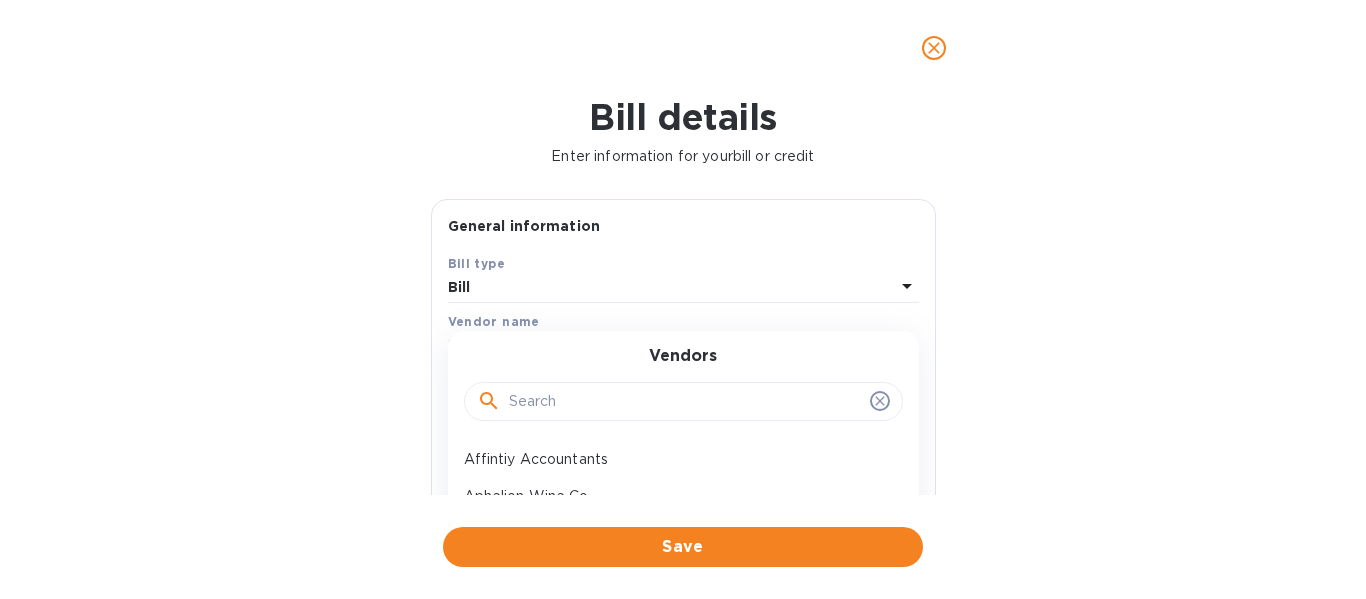 click at bounding box center [683, 402] 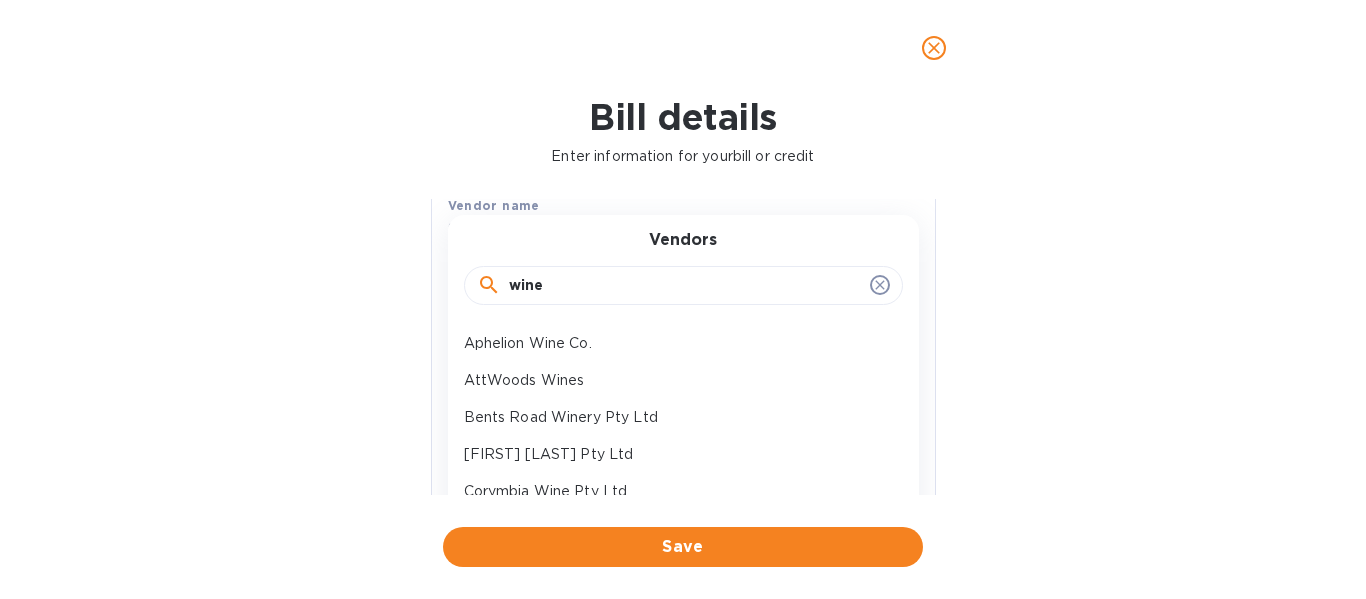 scroll, scrollTop: 118, scrollLeft: 0, axis: vertical 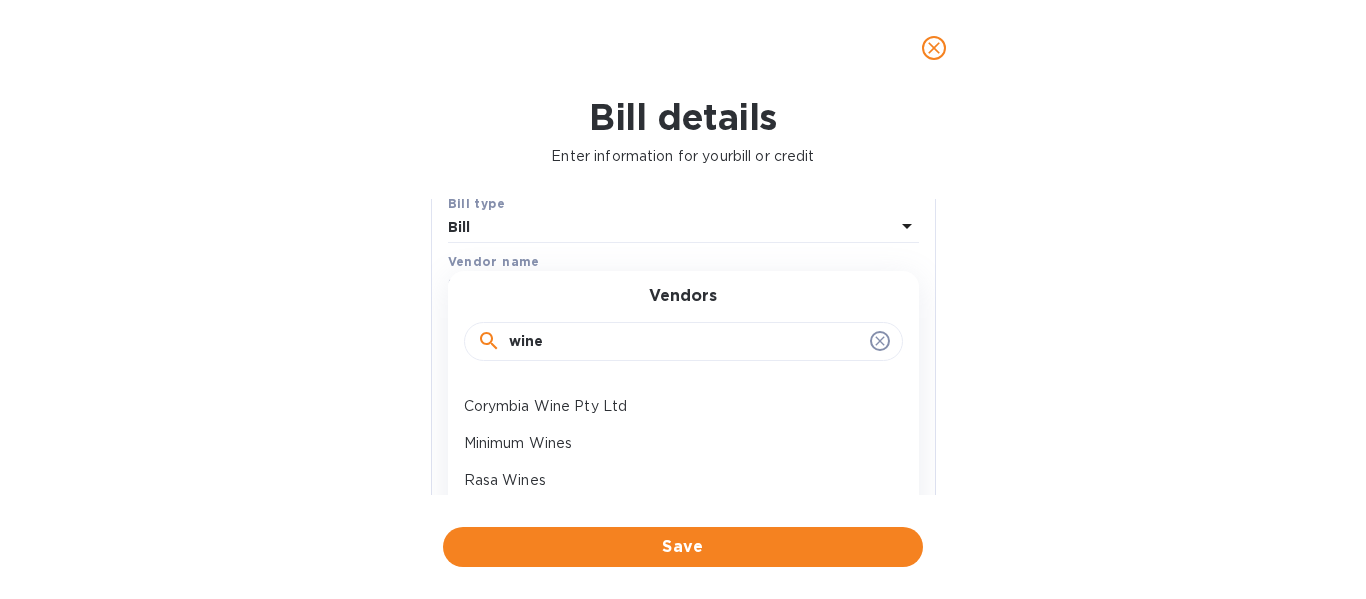 click on "wine" at bounding box center [685, 342] 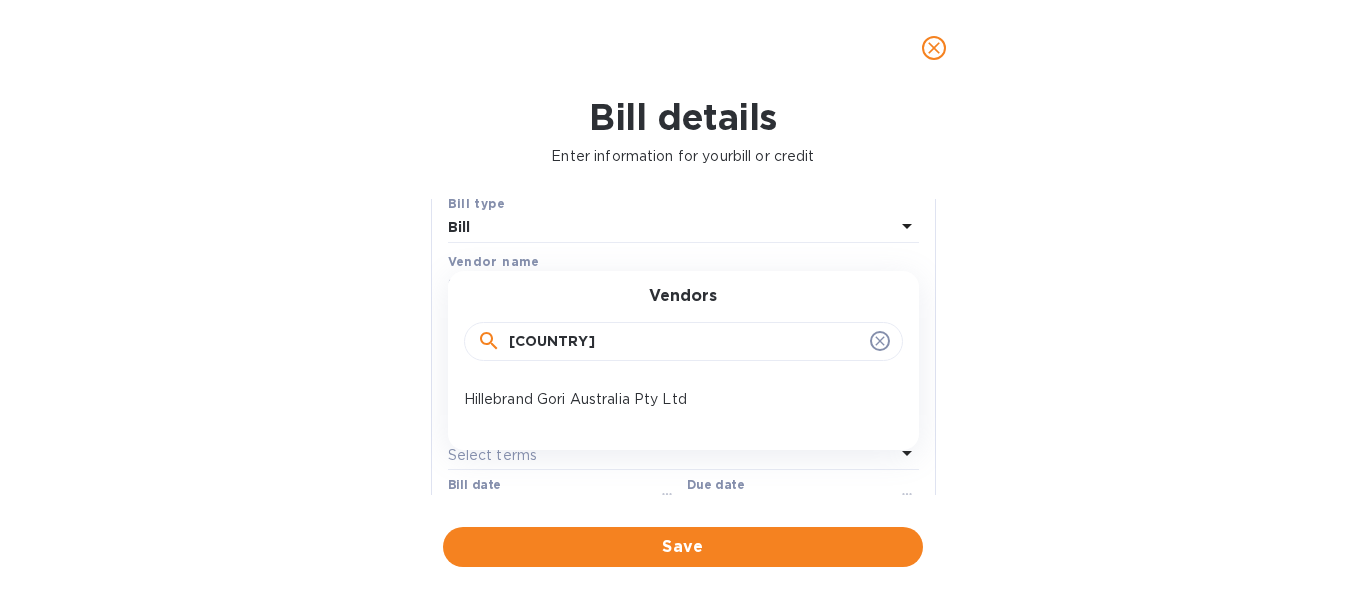 scroll, scrollTop: 0, scrollLeft: 0, axis: both 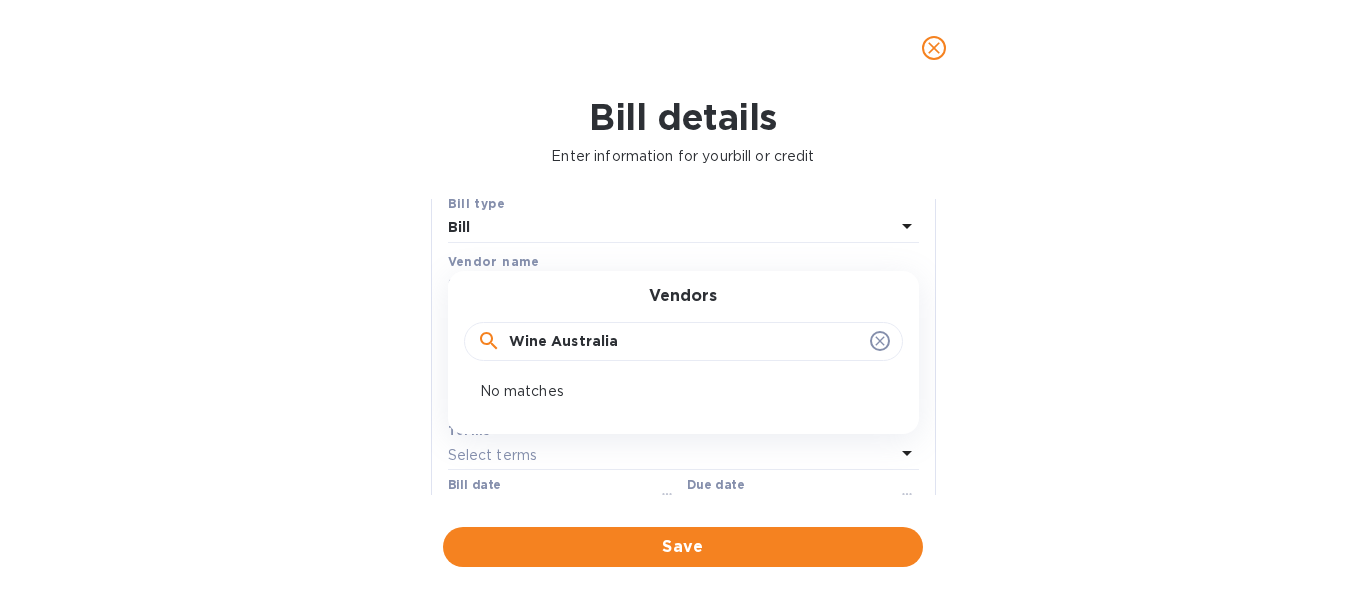 type on "Wine Australia" 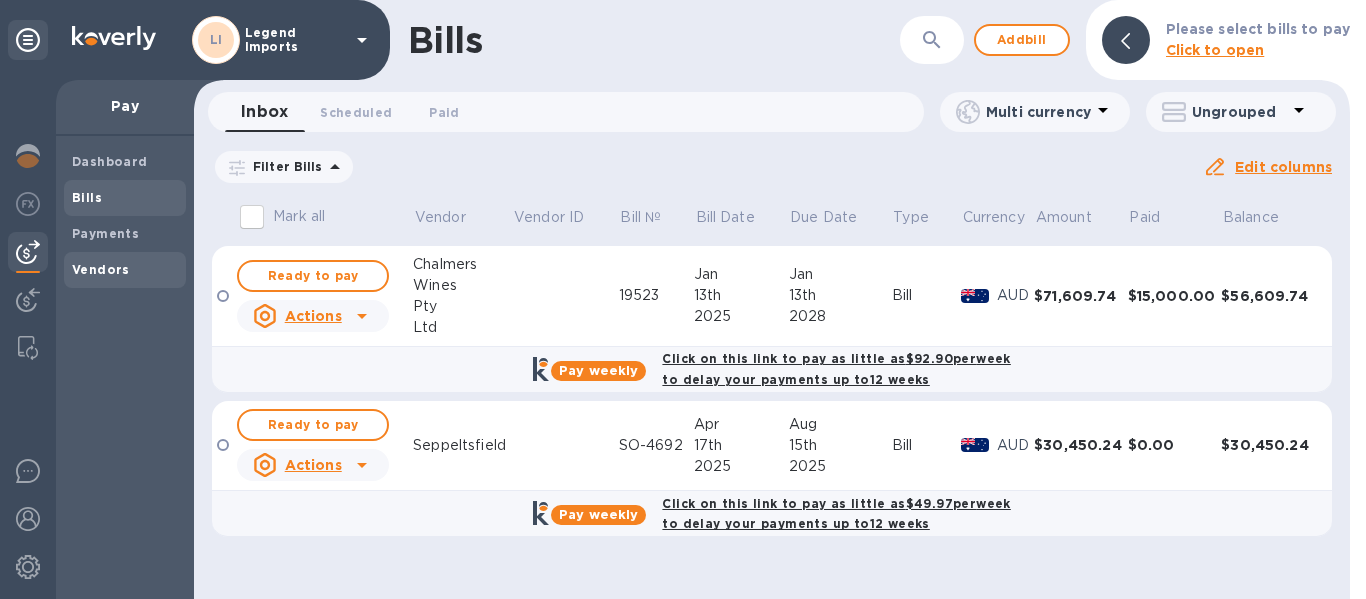 click on "Vendors" at bounding box center (101, 270) 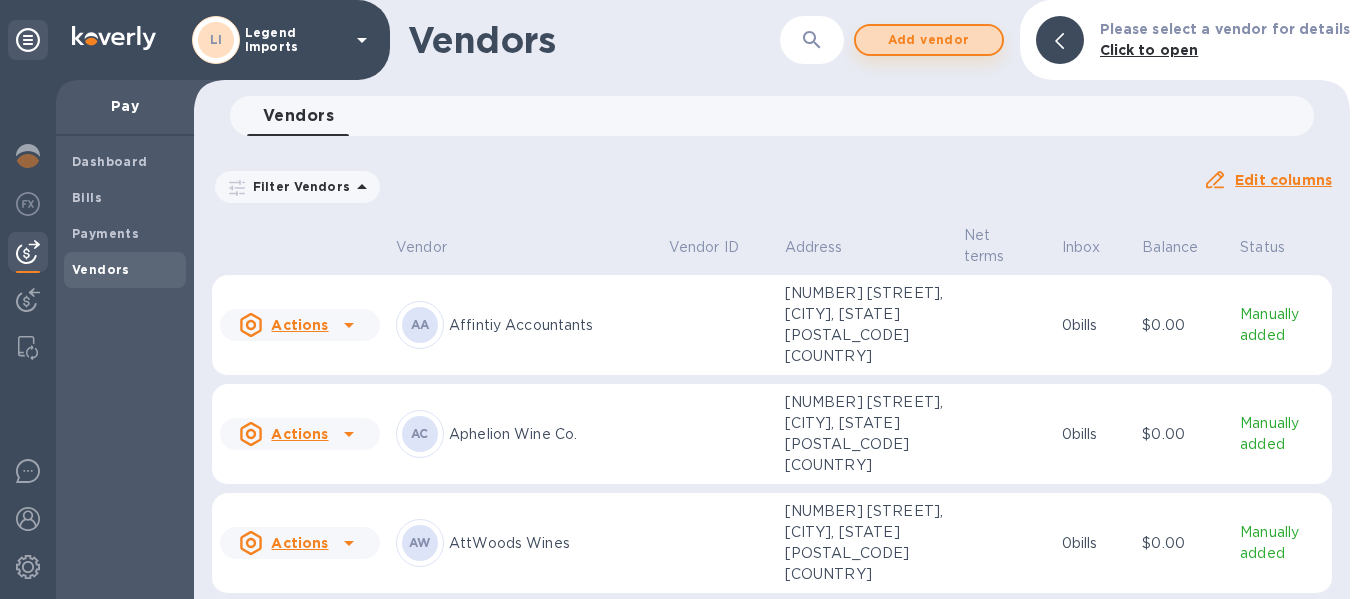 click on "Add vendor" at bounding box center [929, 40] 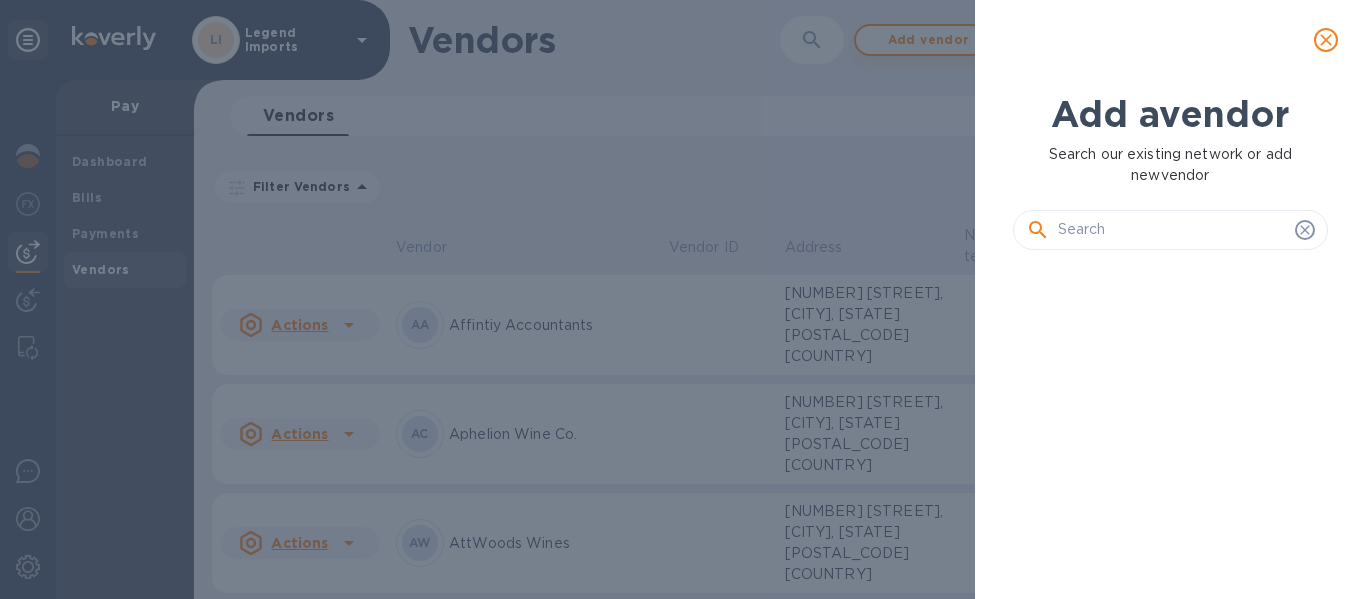 scroll, scrollTop: 12, scrollLeft: 9, axis: both 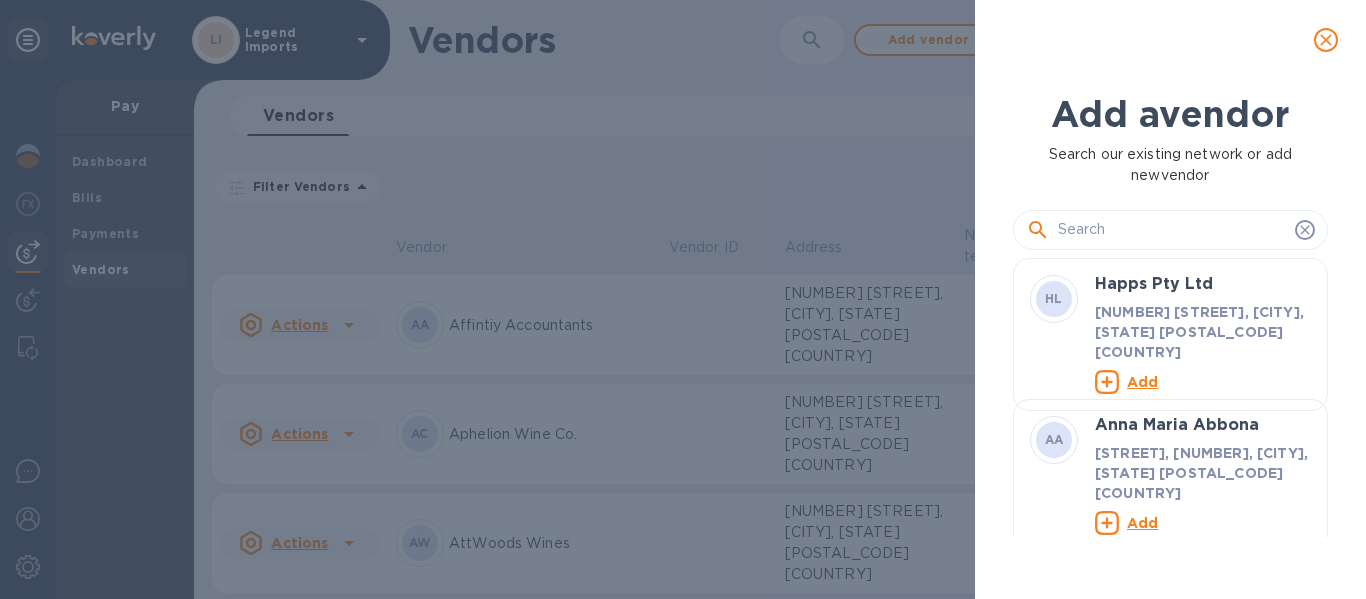 click at bounding box center (1172, 230) 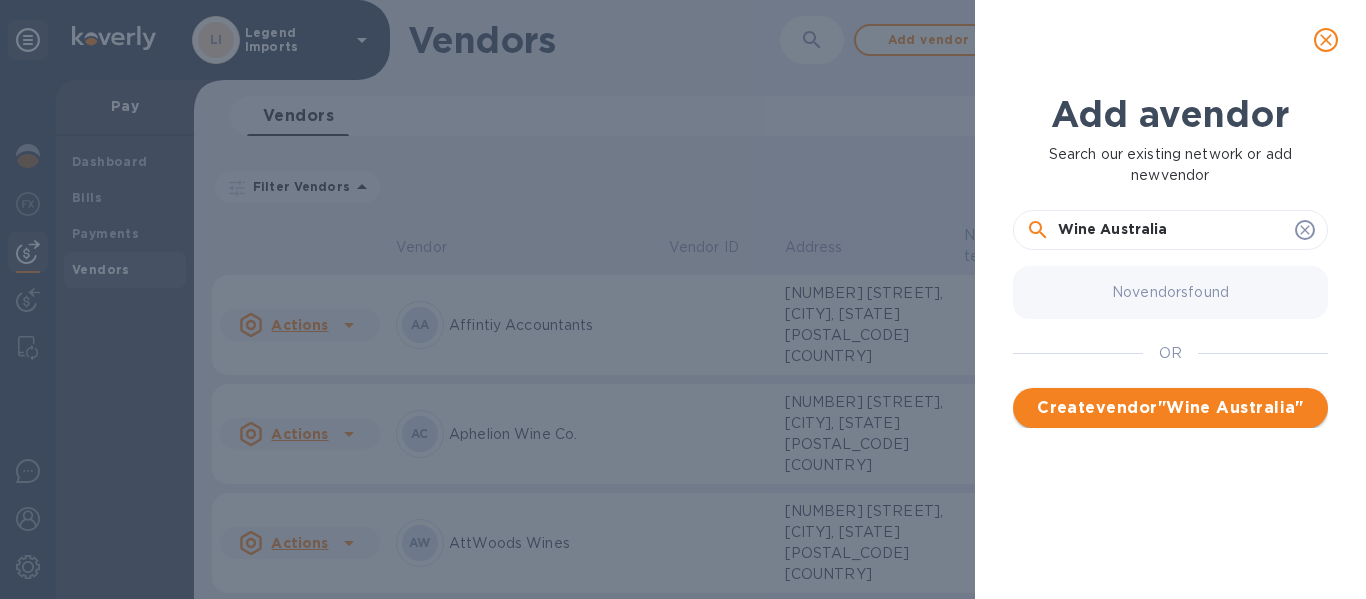 type on "Wine Australia" 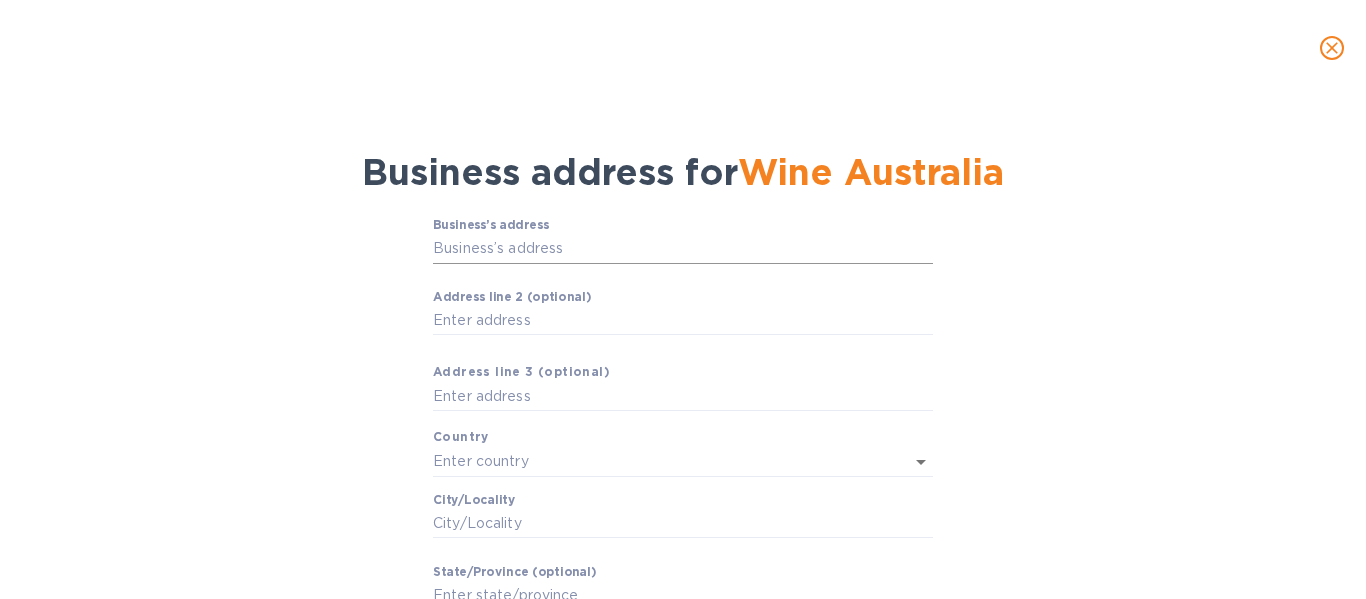 click on "Business’s аddress" at bounding box center [683, 249] 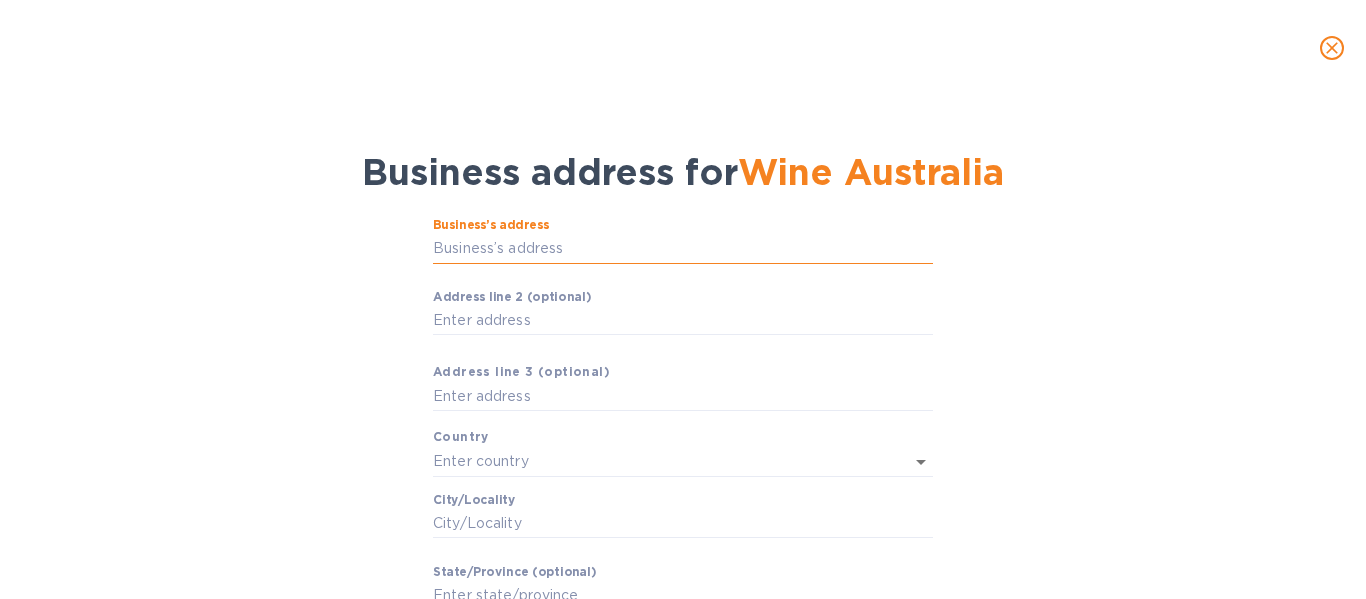 paste on "PO Box 2733, Kent Town" 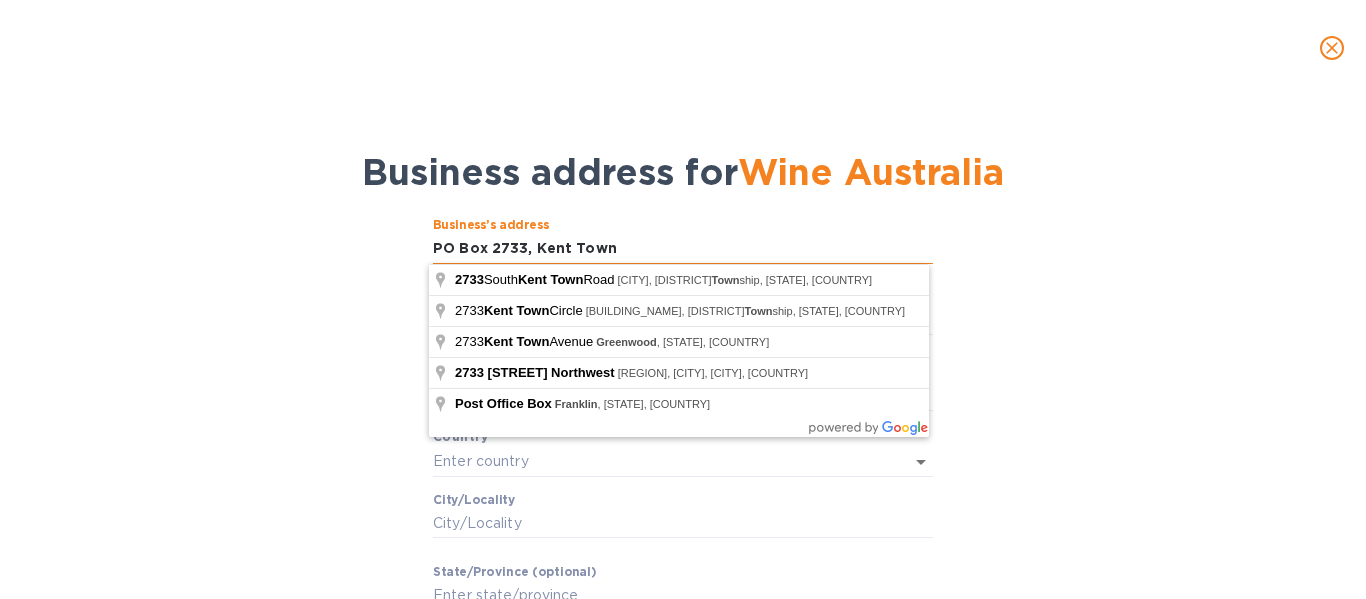 click on "PO Box 2733, Kent Town" at bounding box center (683, 249) 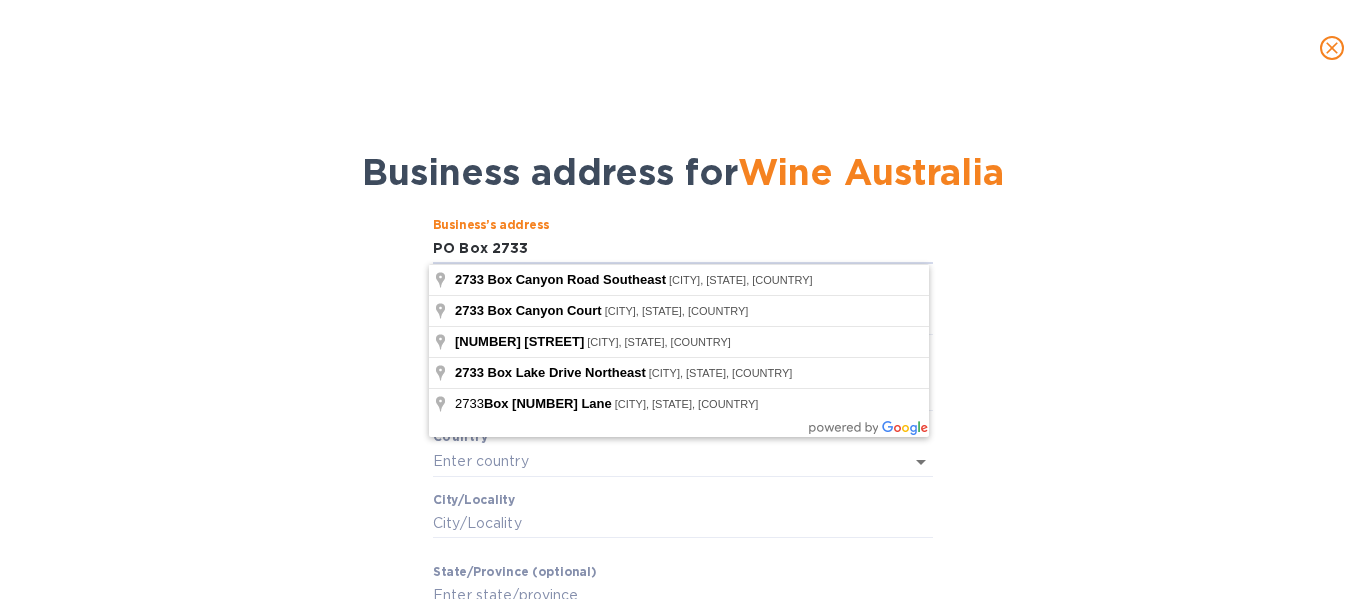 type on "PO Box 2733" 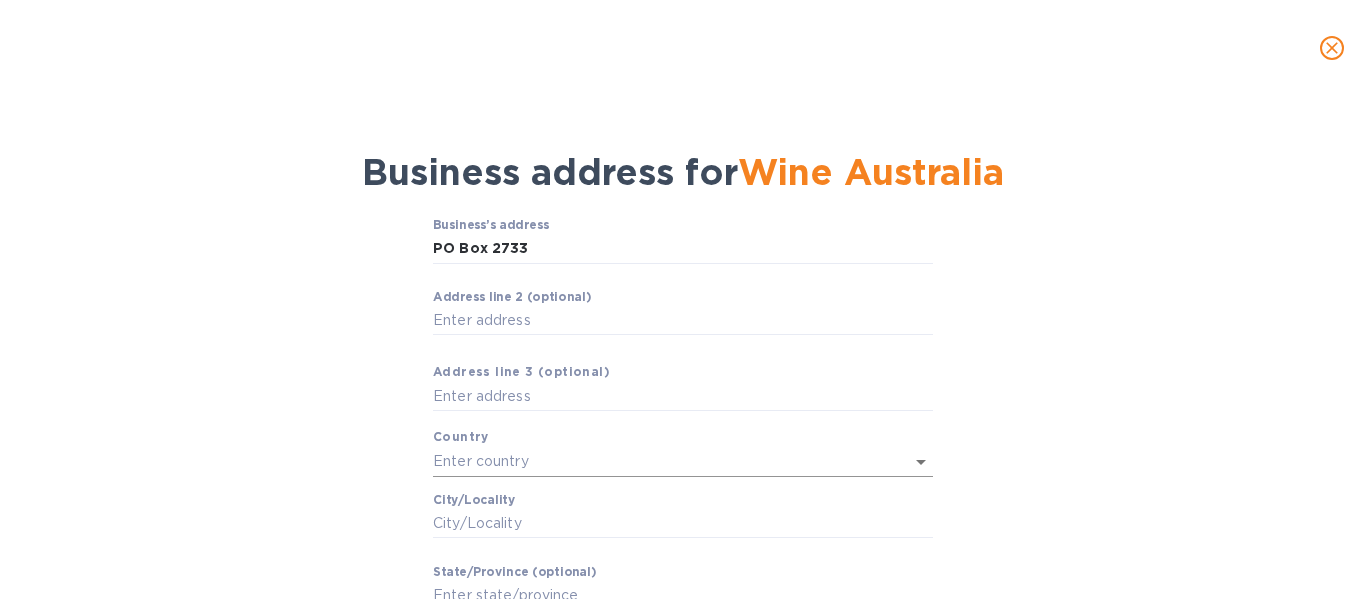 click at bounding box center [655, 461] 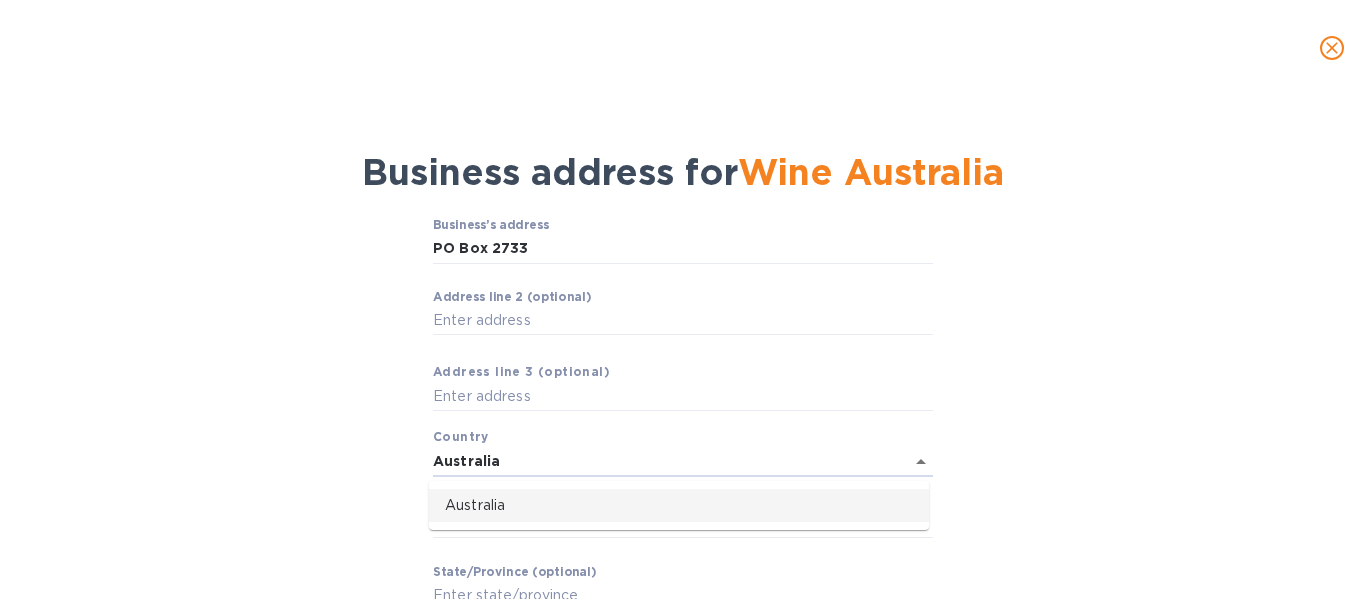 click on "Australia" at bounding box center (679, 505) 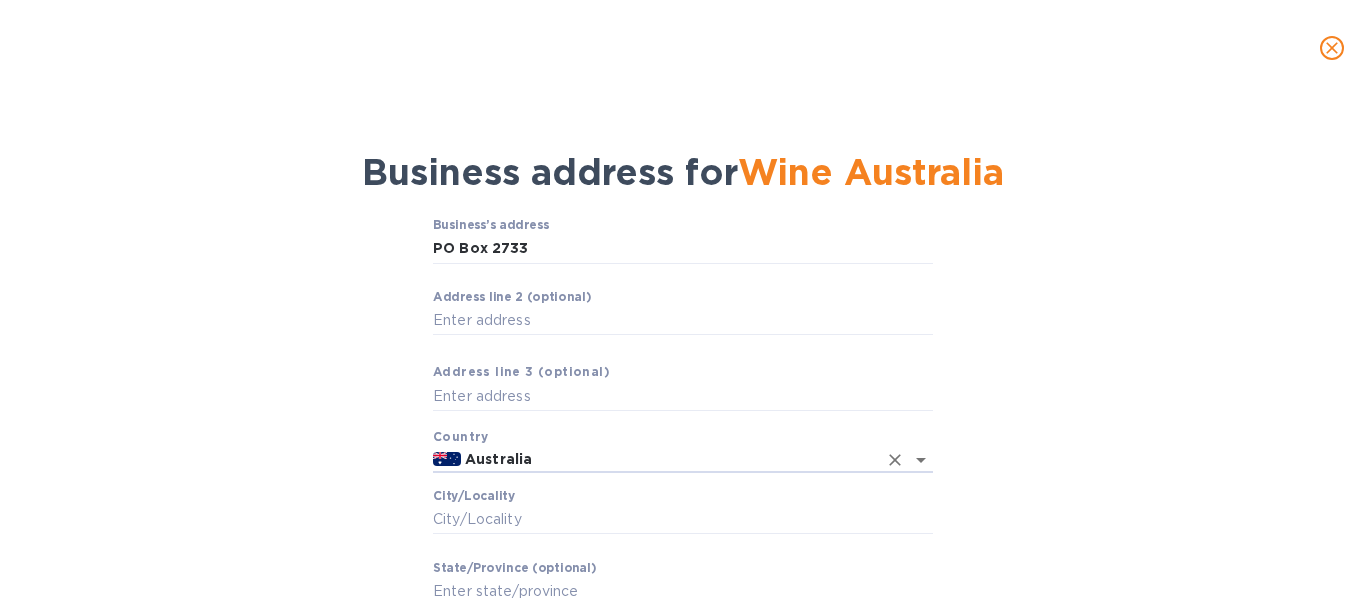 type on "Australia" 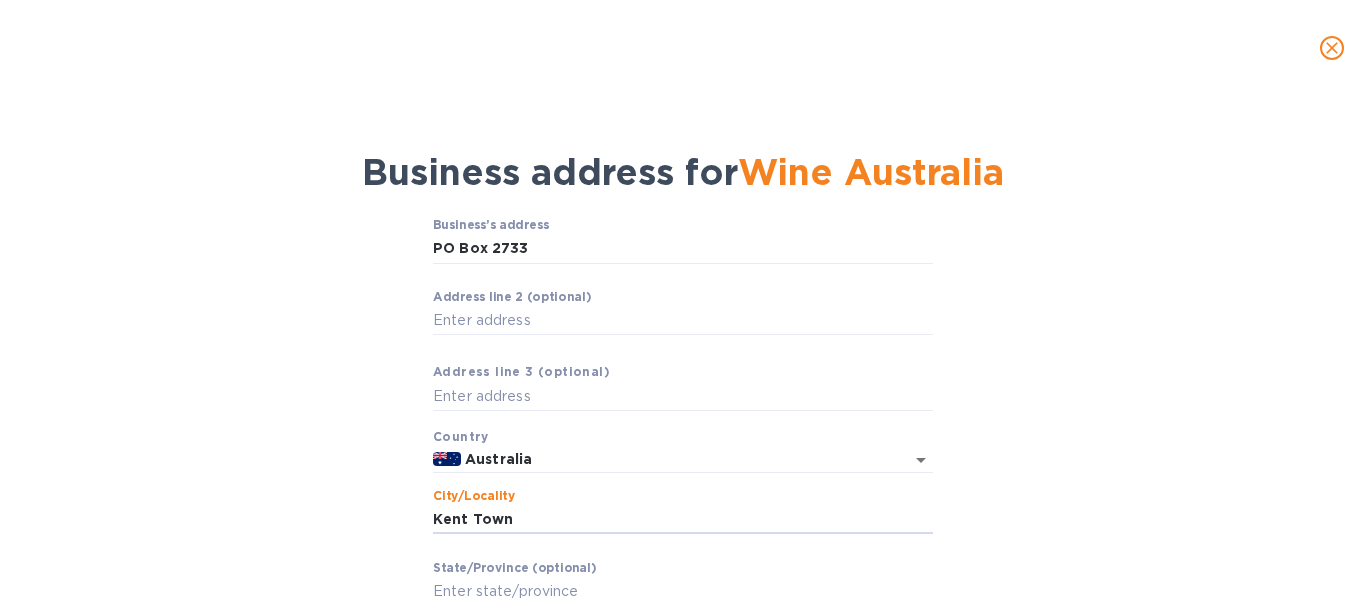 type on "Kent Town" 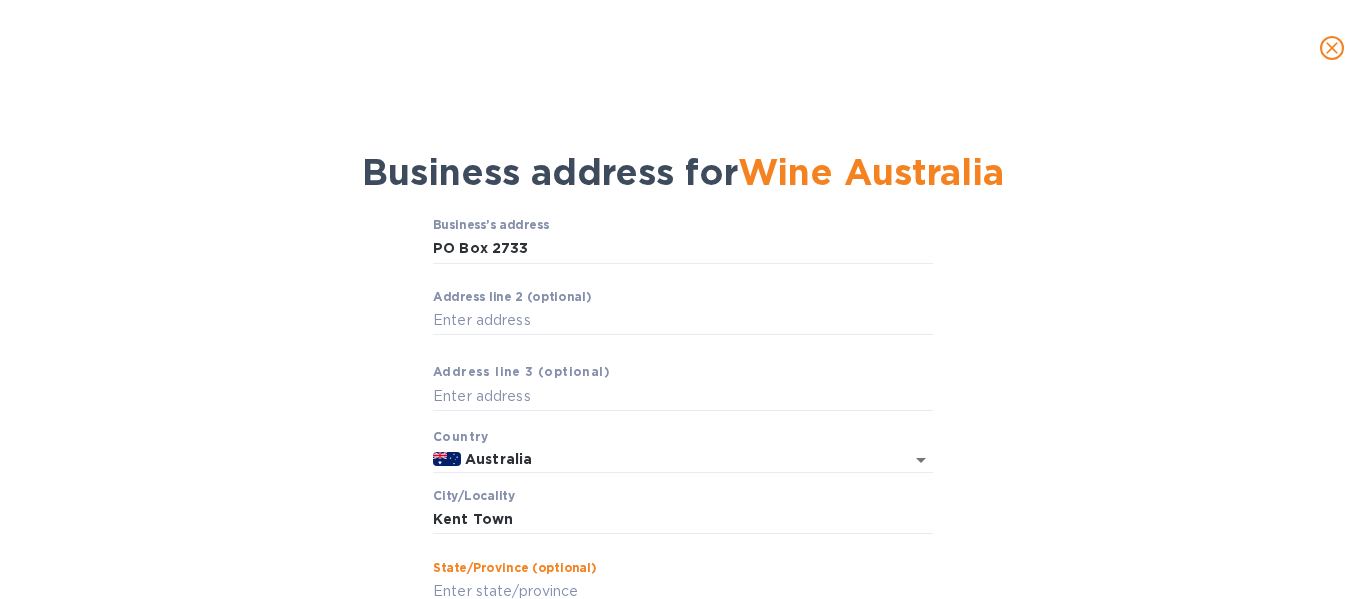 scroll, scrollTop: 7, scrollLeft: 0, axis: vertical 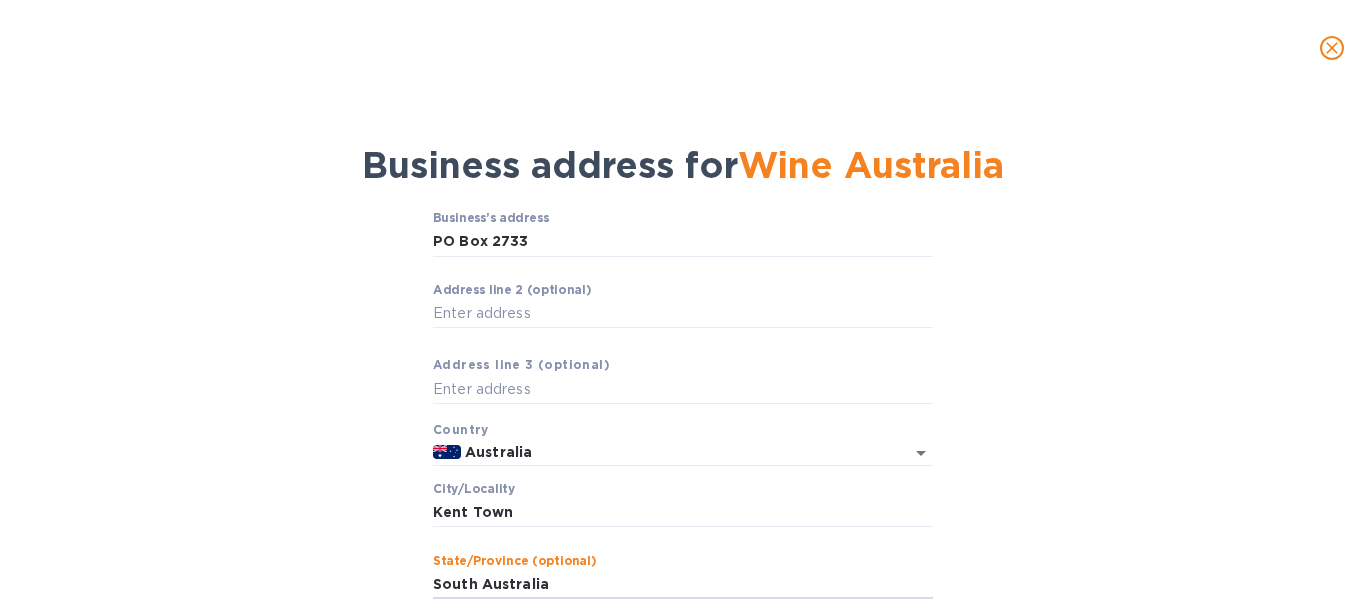 type on "South Australia" 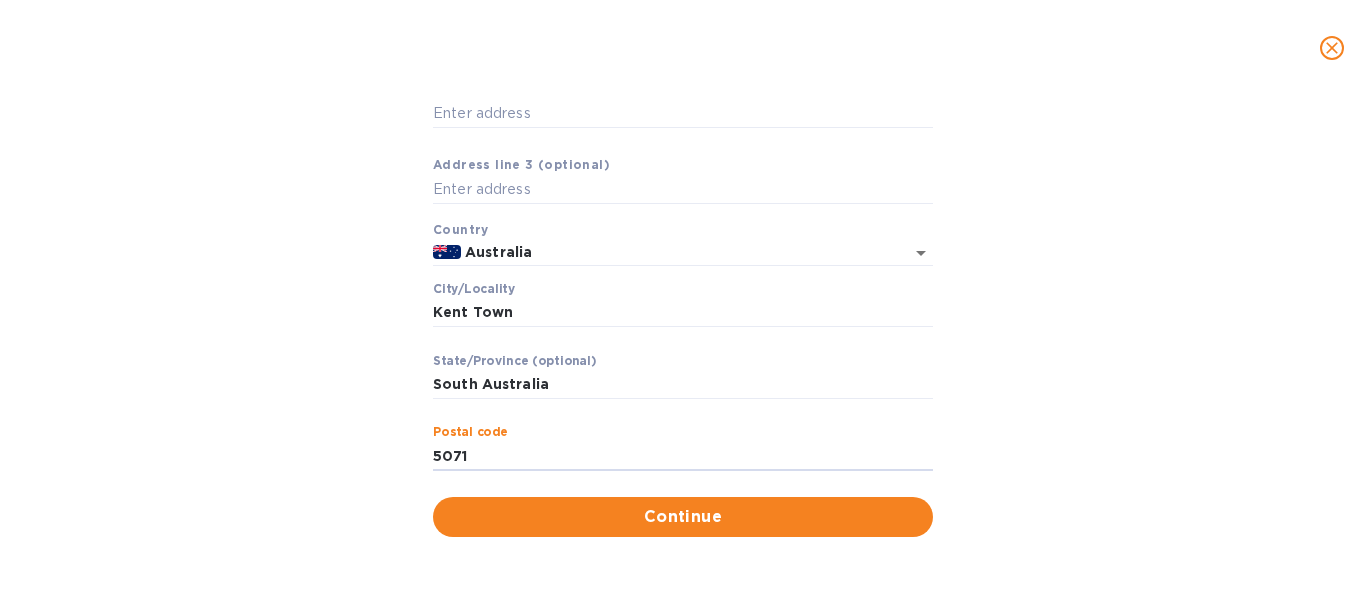 type on "5071" 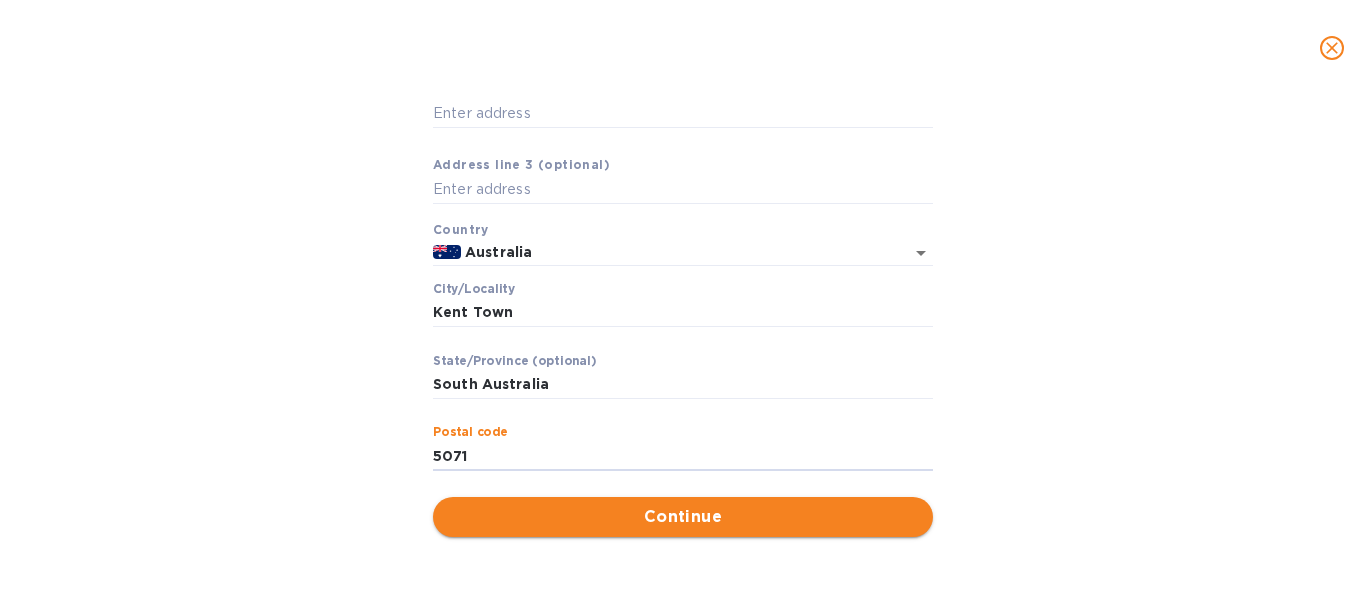 click on "Continue" at bounding box center [683, 517] 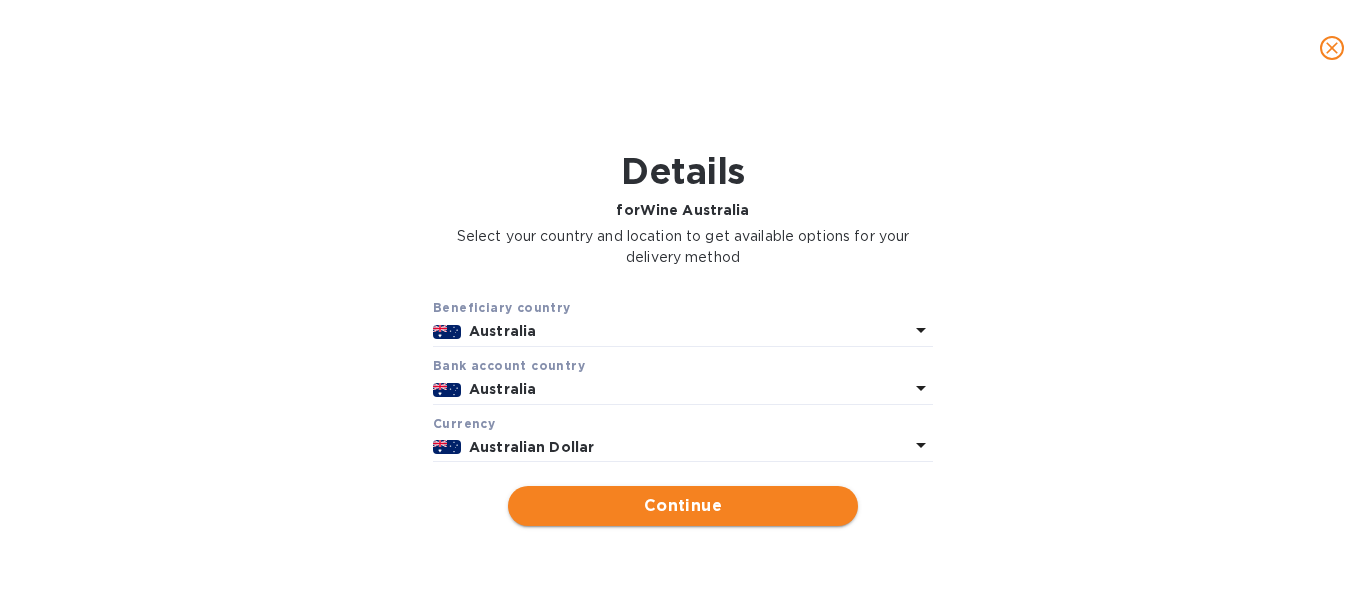 click on "Continue" at bounding box center [683, 506] 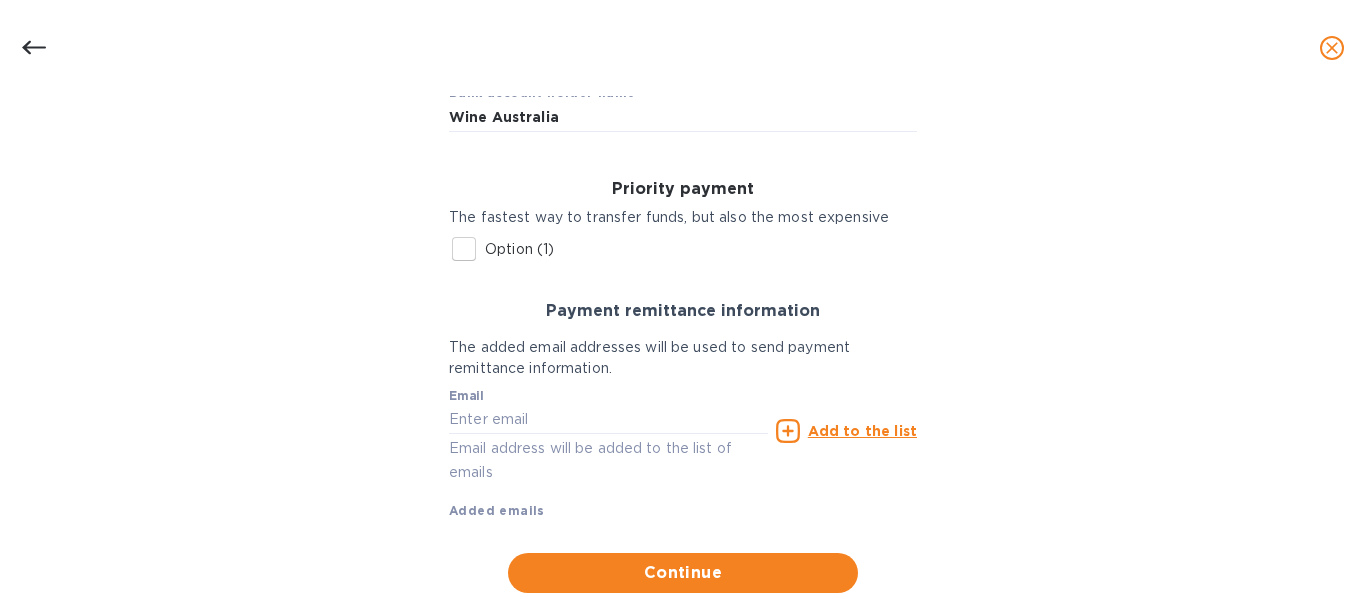scroll, scrollTop: 208, scrollLeft: 0, axis: vertical 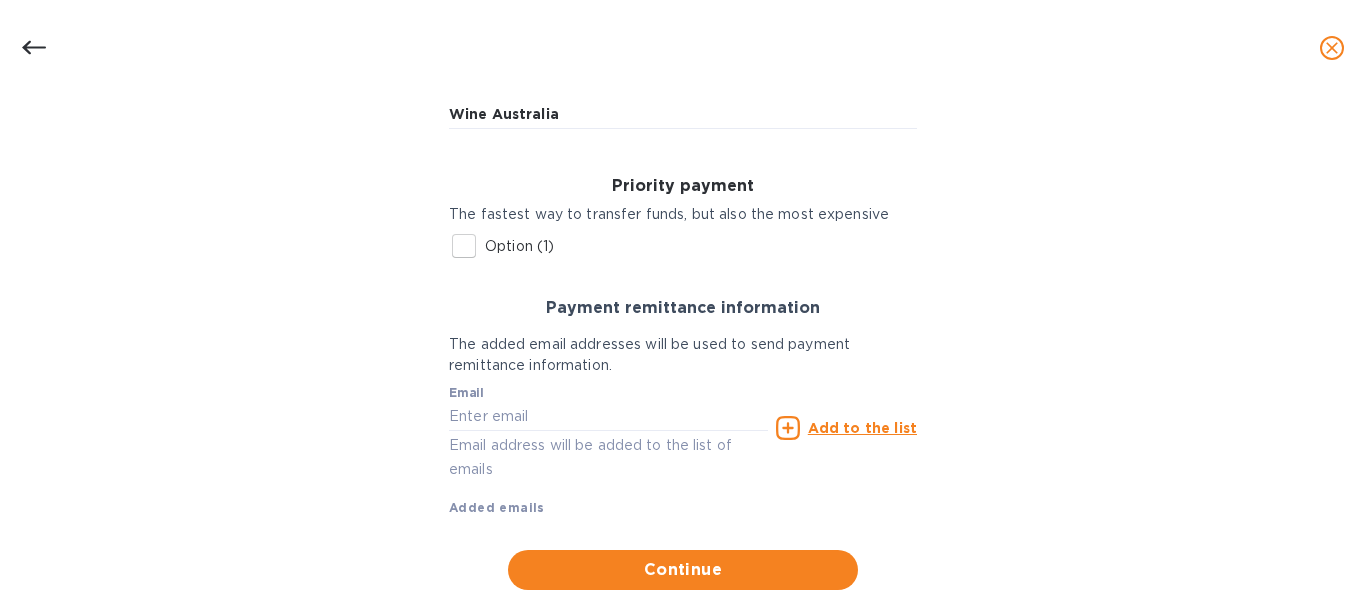 click on "Option (1)" at bounding box center (464, 246) 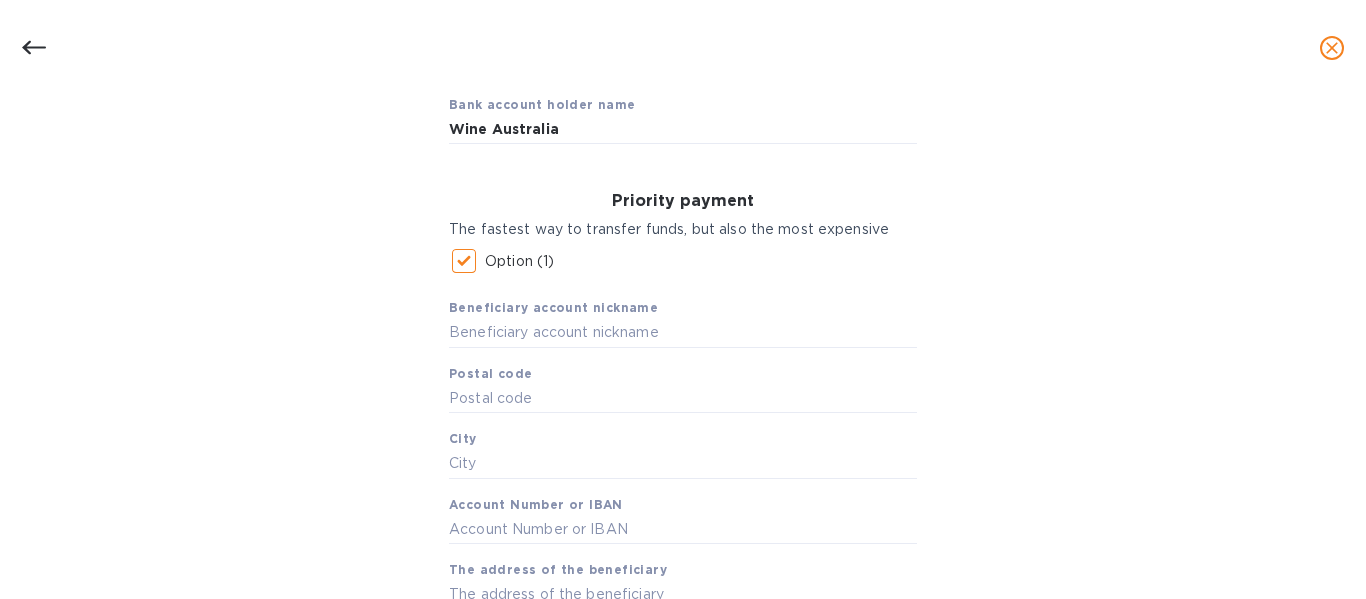 scroll, scrollTop: 191, scrollLeft: 0, axis: vertical 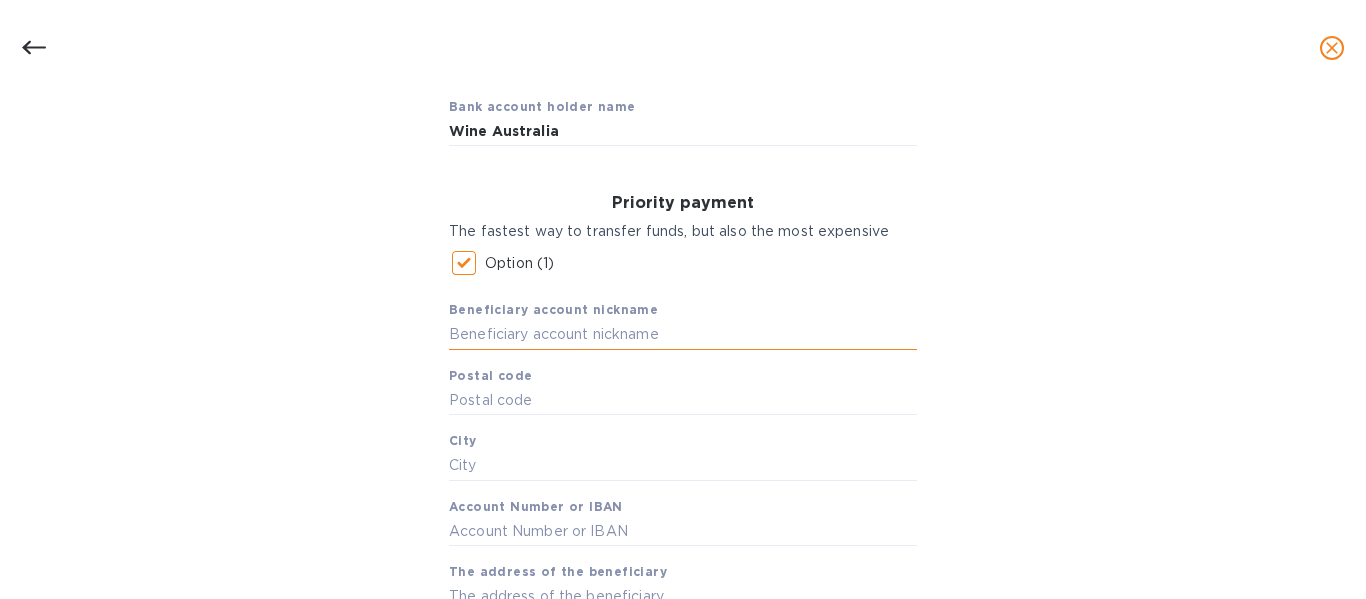 click at bounding box center [683, 335] 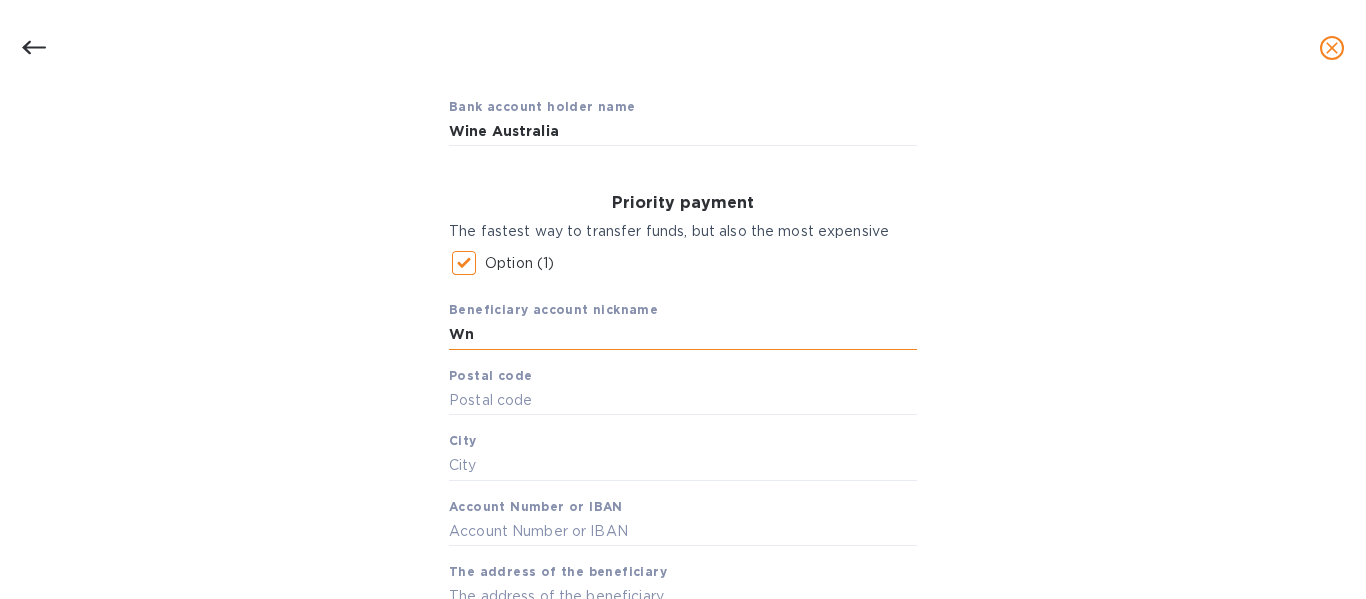 type on "Wne" 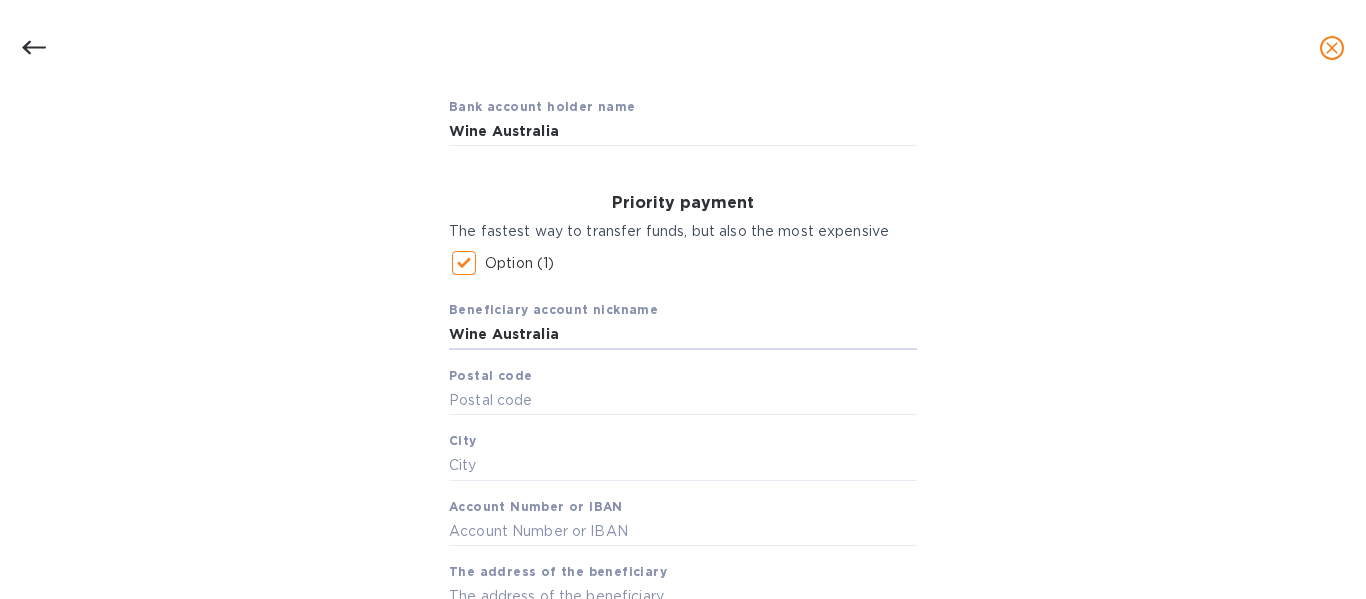 type on "Wine Australia" 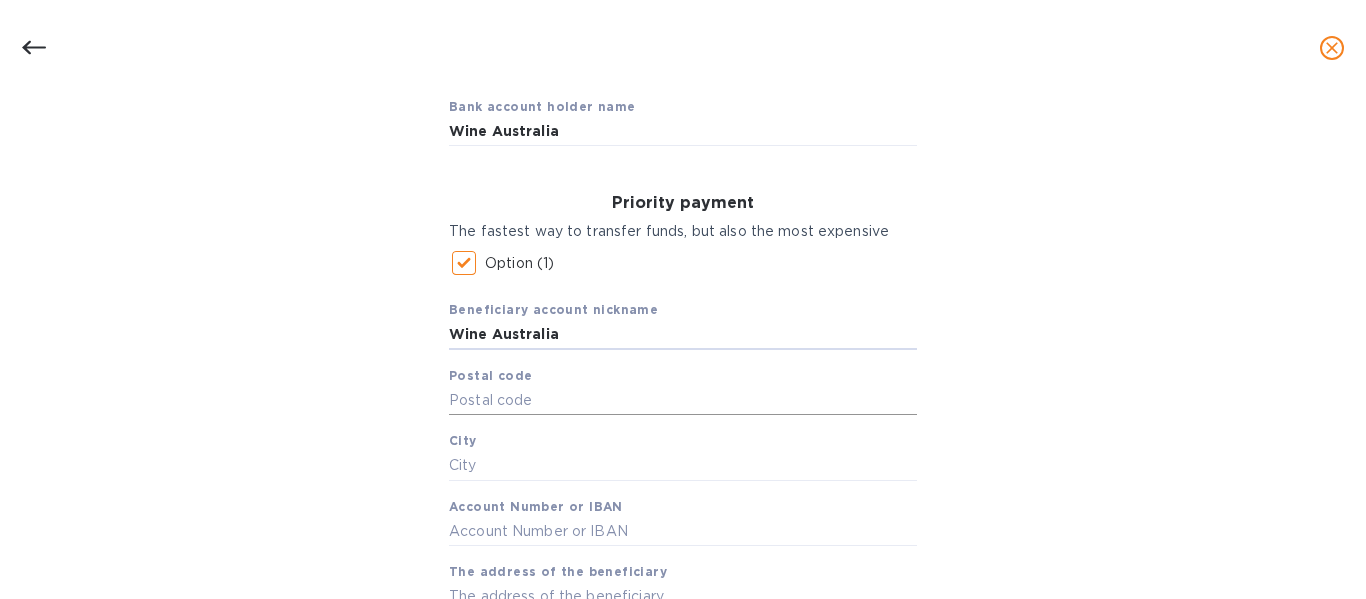 click at bounding box center [683, 400] 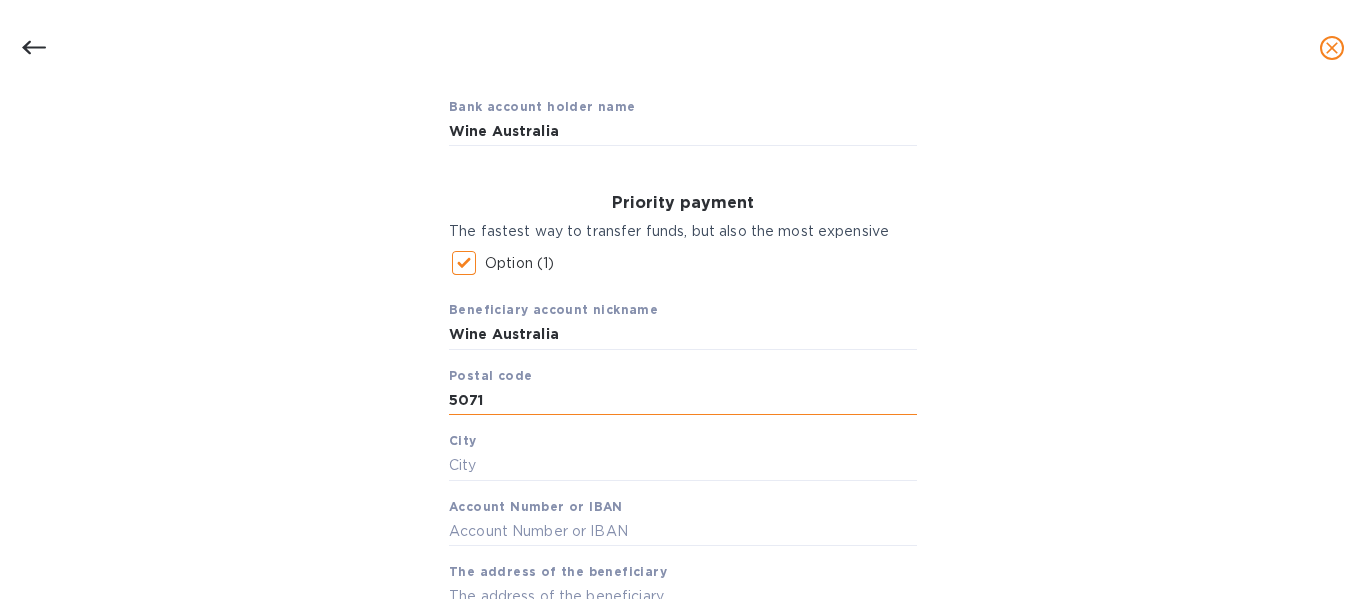 type on "5071" 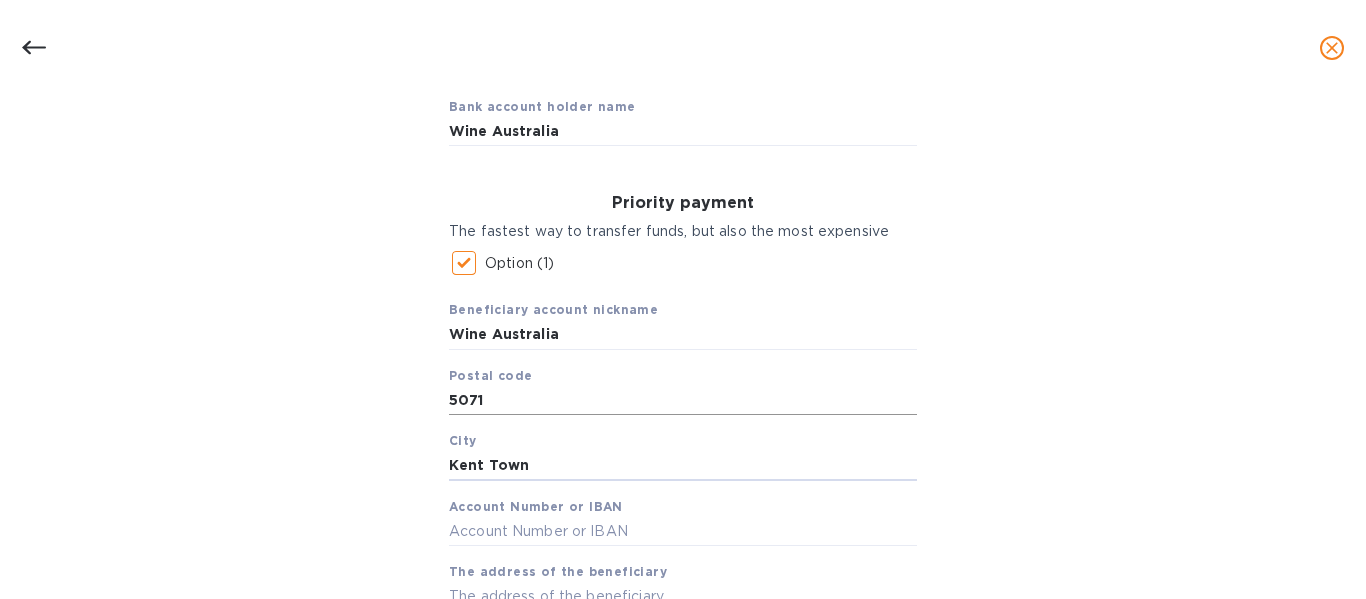 type on "Kent Town" 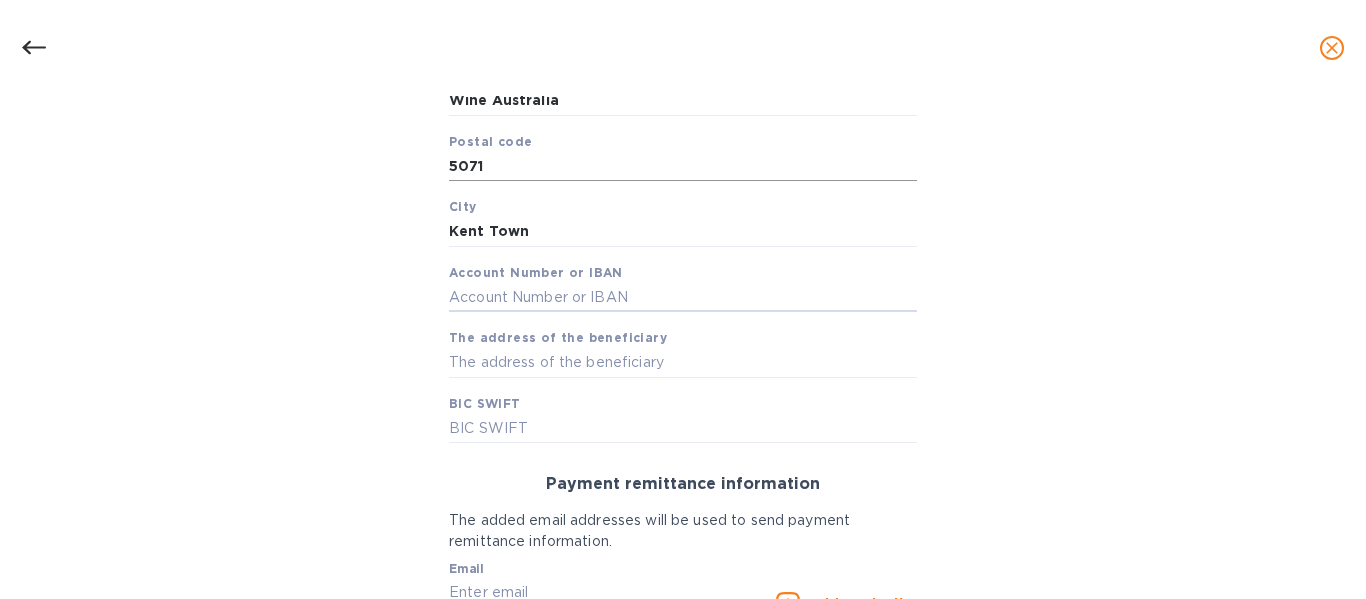 scroll, scrollTop: 441, scrollLeft: 0, axis: vertical 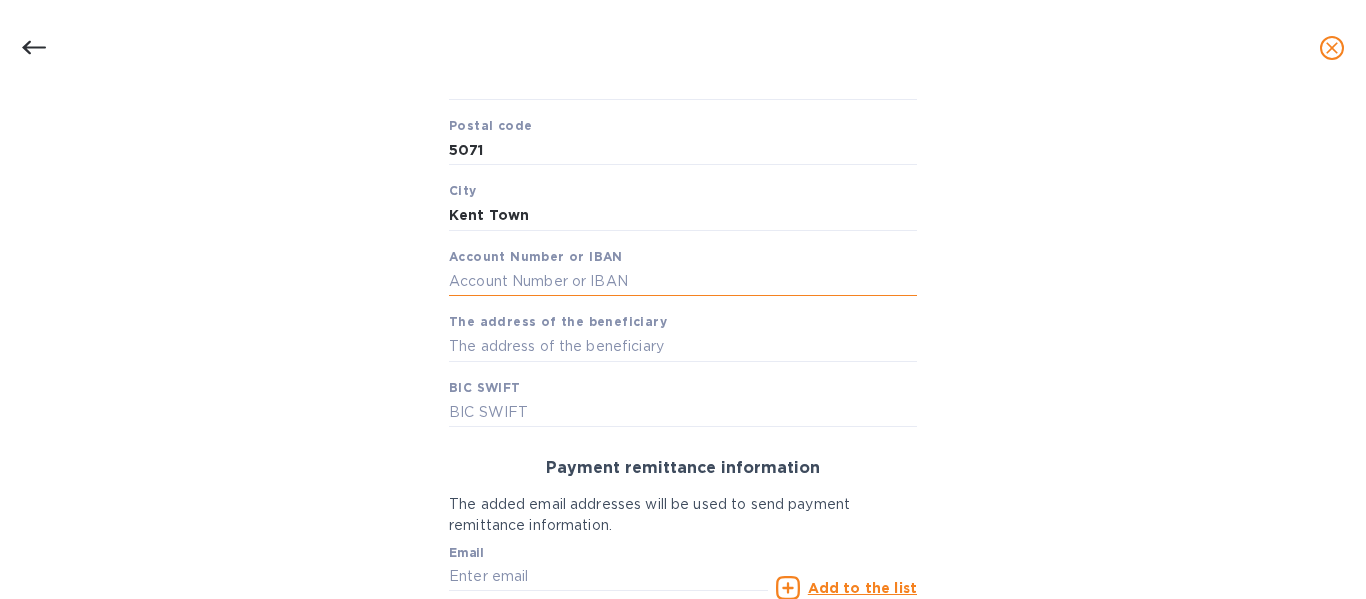 paste on "[PHONE]" 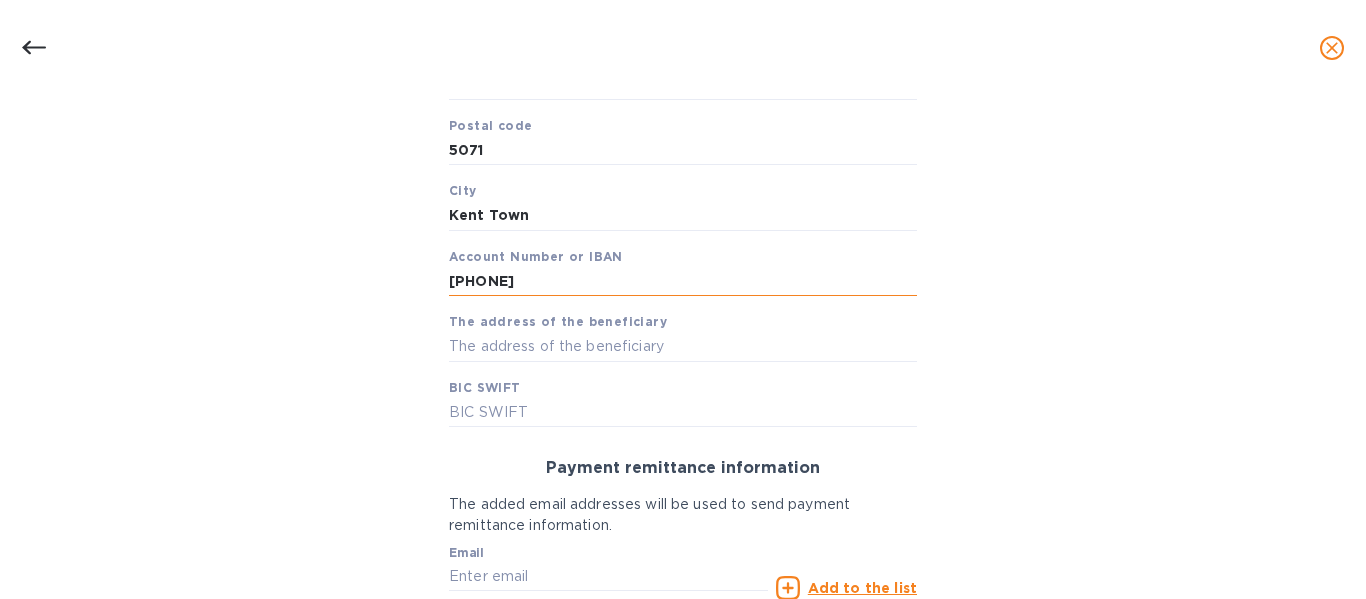 click on "[PHONE]" at bounding box center [683, 282] 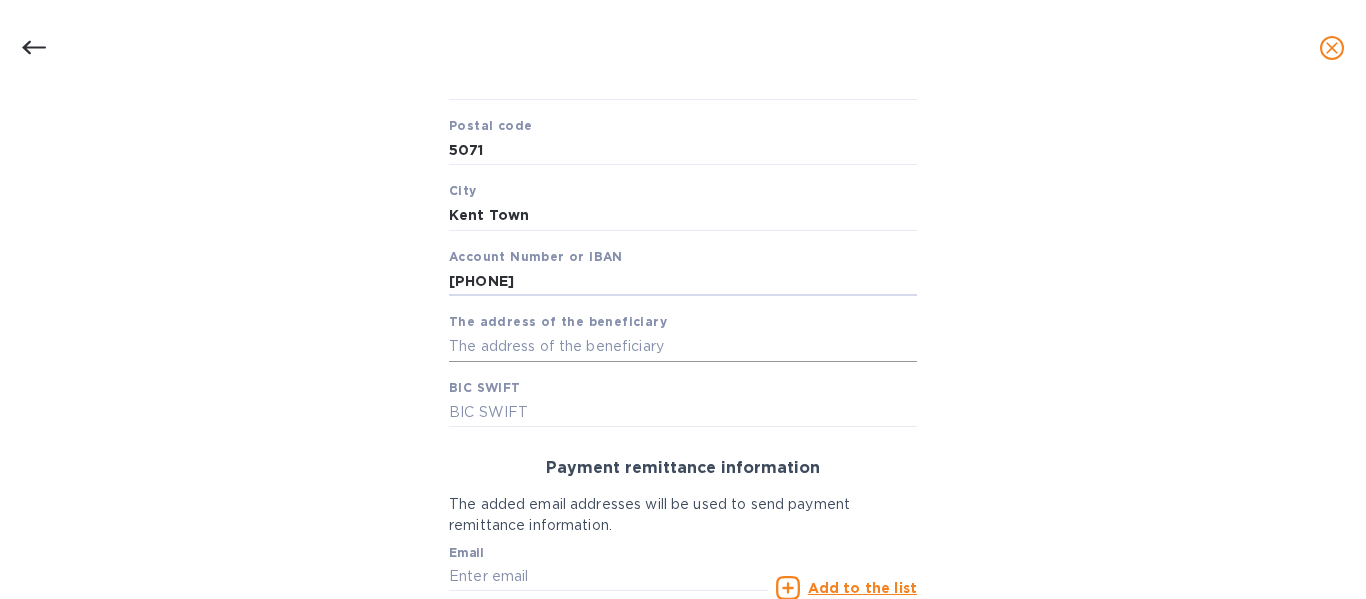 type on "[PHONE]" 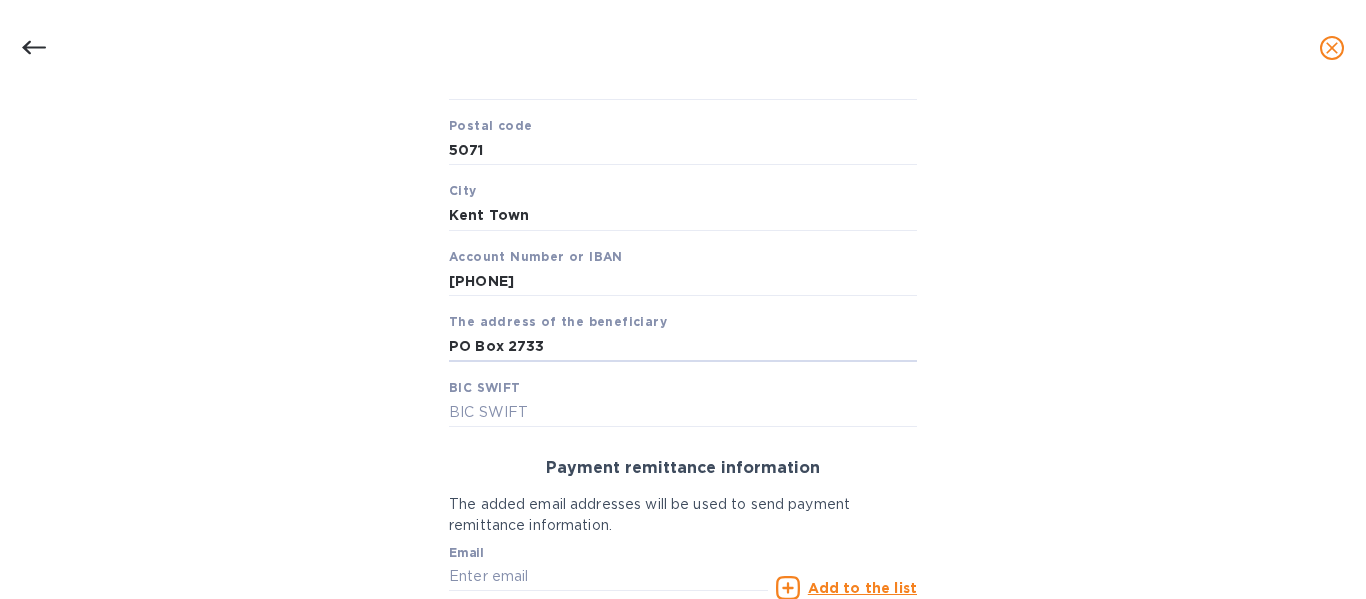 type on "PO Box 2733" 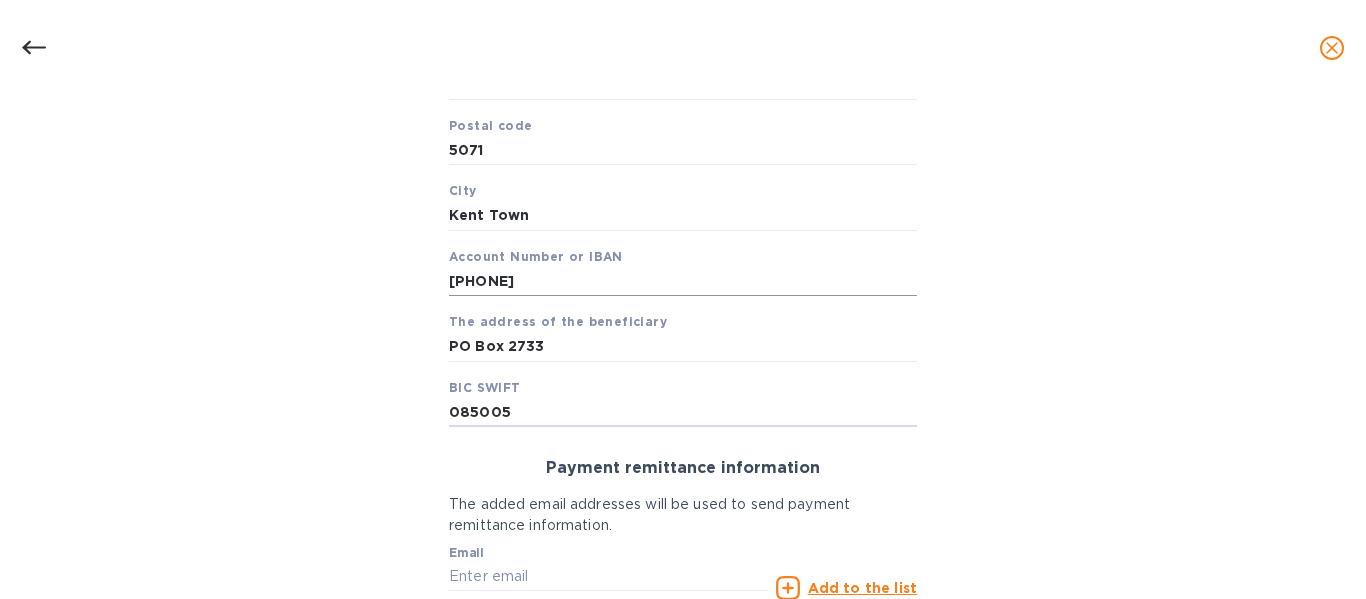 type on "085005" 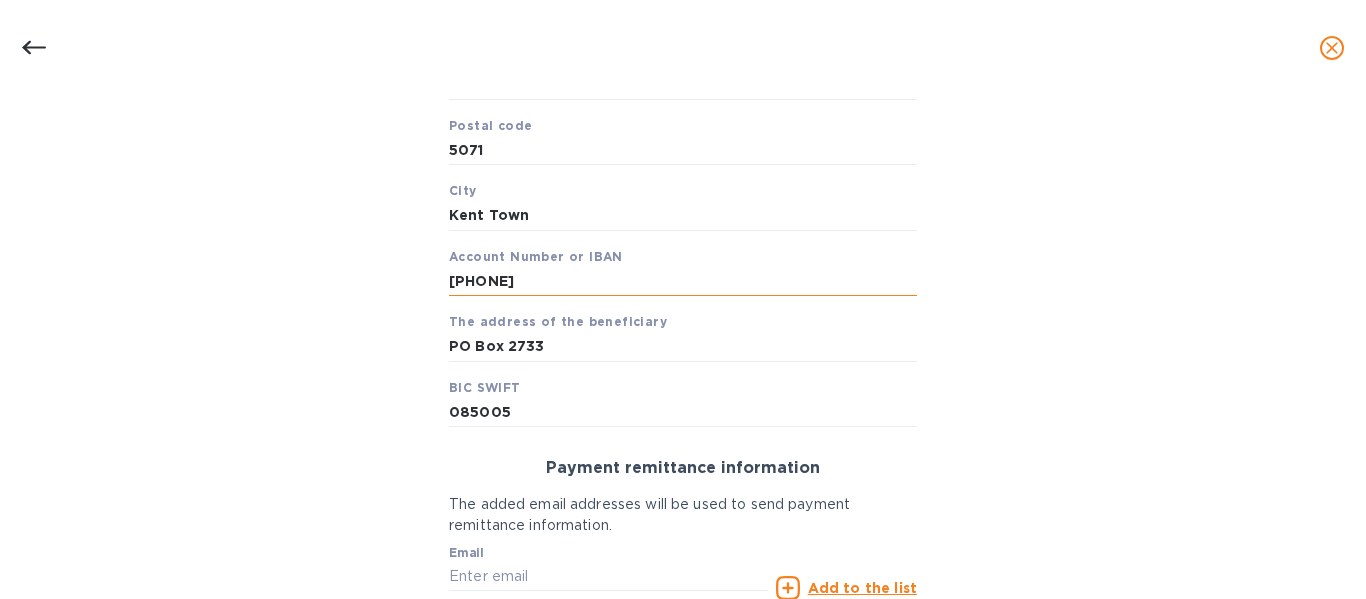 click on "[PHONE]" at bounding box center [683, 282] 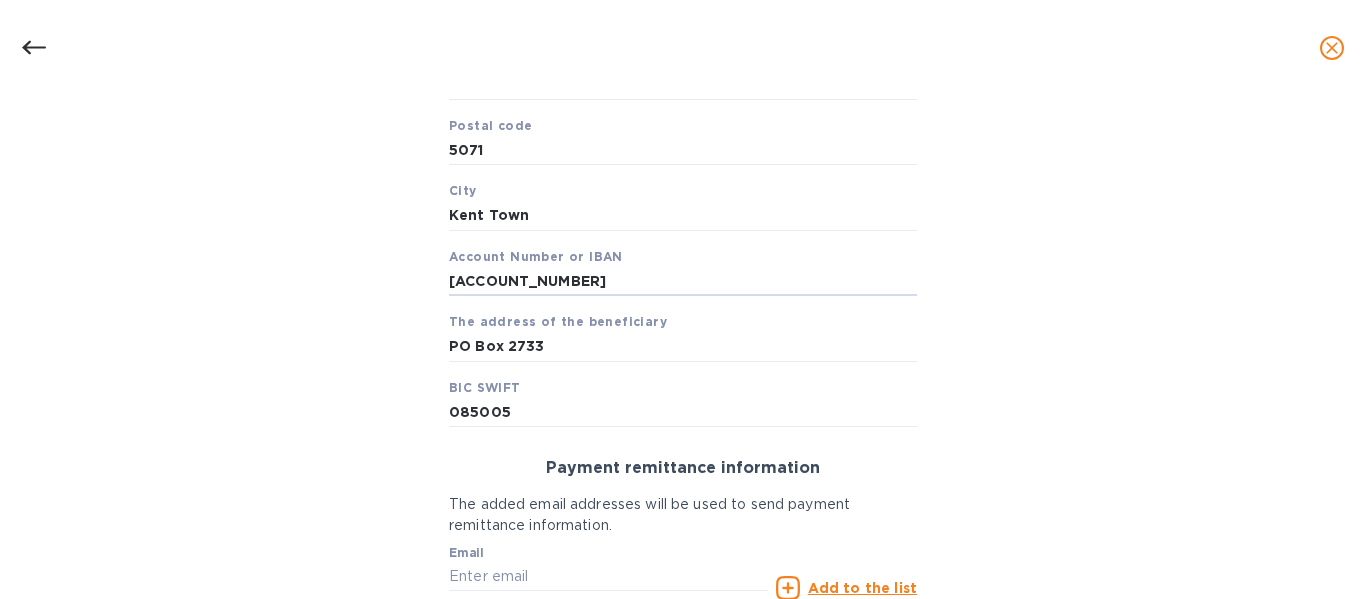 type on "[ACCOUNT_NUMBER]" 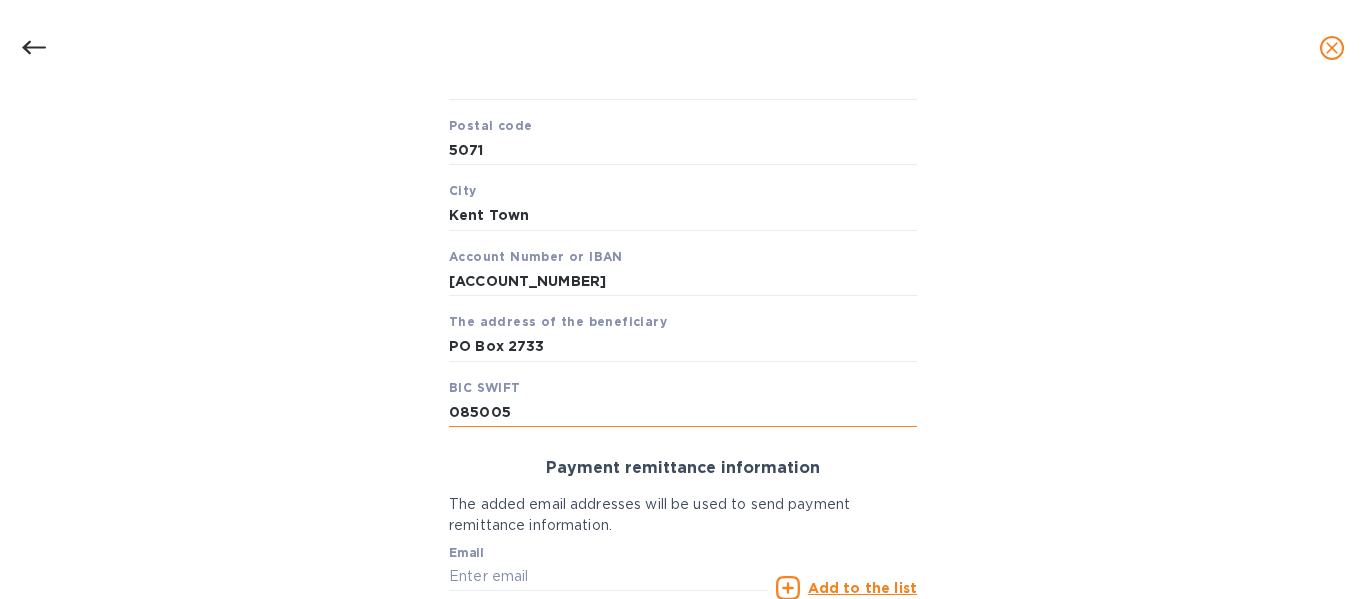 drag, startPoint x: 532, startPoint y: 406, endPoint x: 449, endPoint y: 412, distance: 83.21658 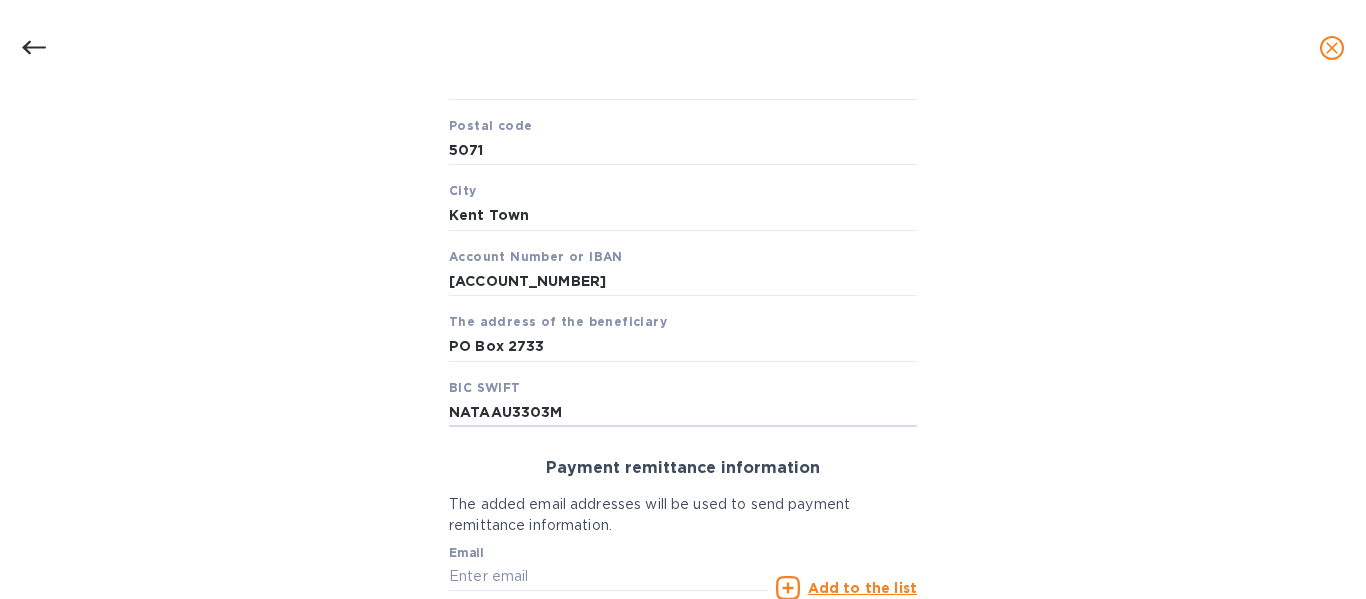 scroll, scrollTop: 654, scrollLeft: 0, axis: vertical 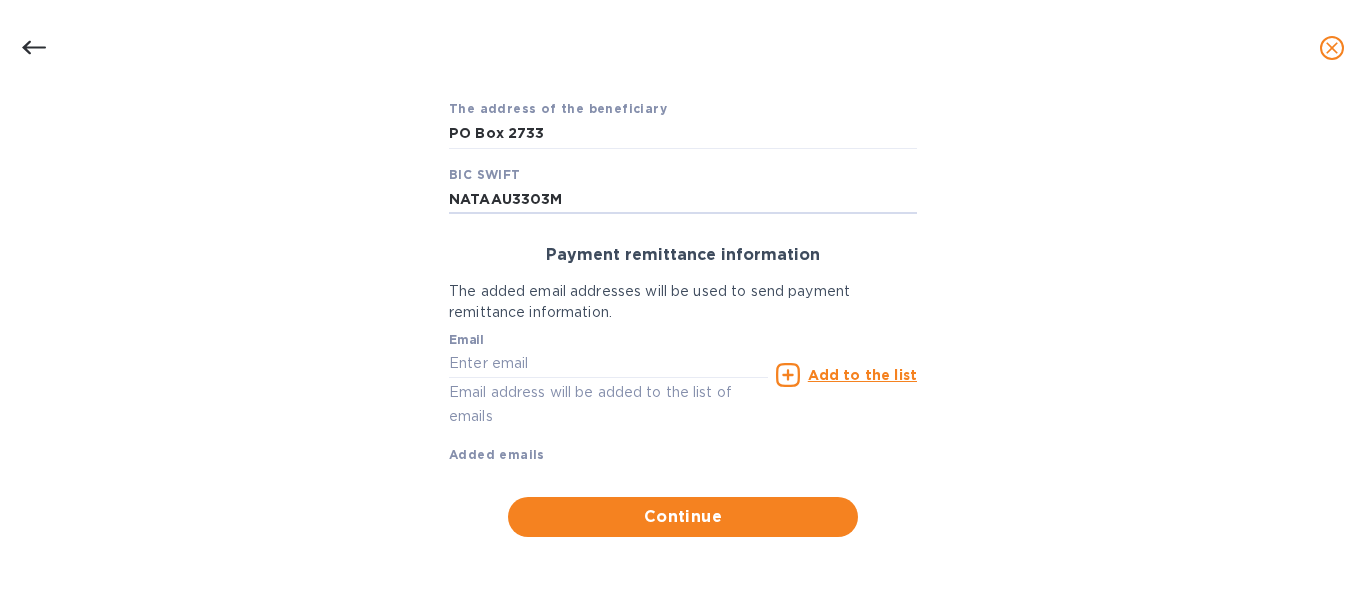 type on "NATAAU3303M" 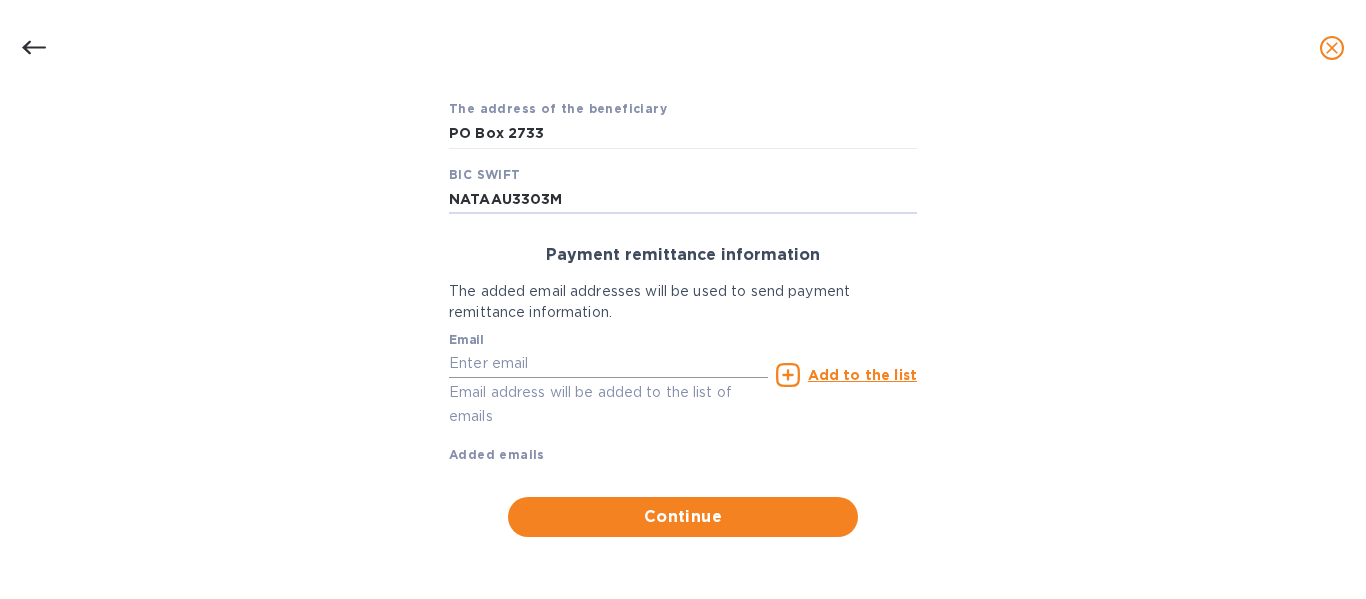 click at bounding box center [608, 364] 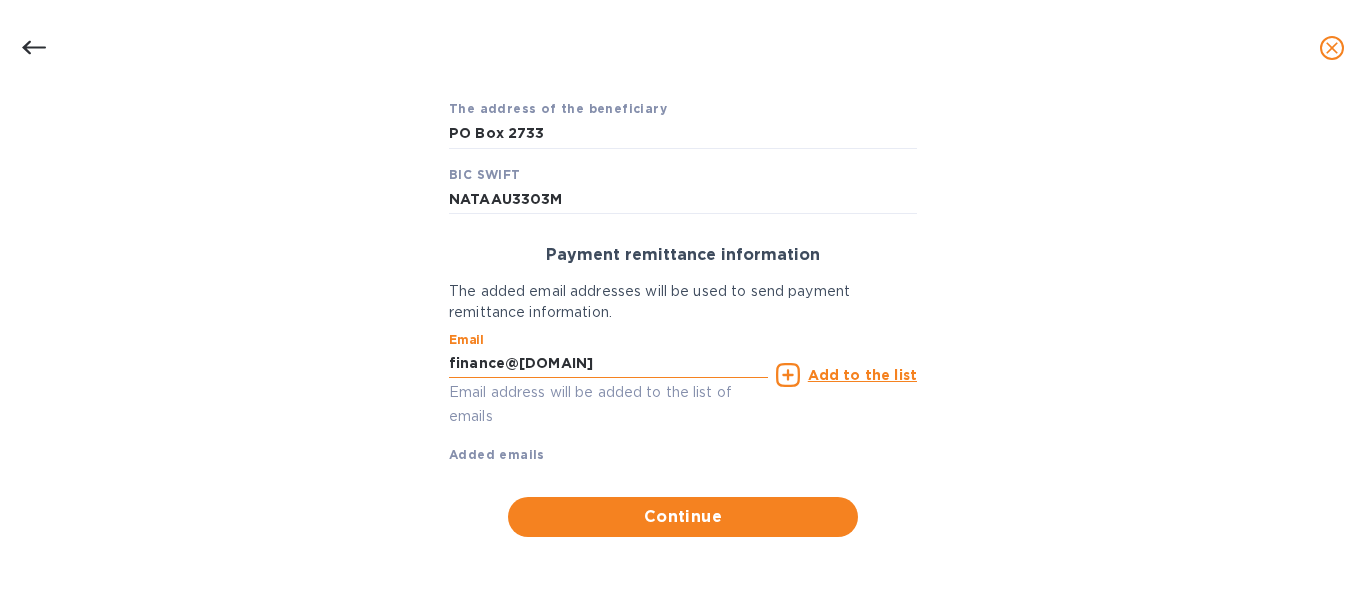 type on "finance@example.com" 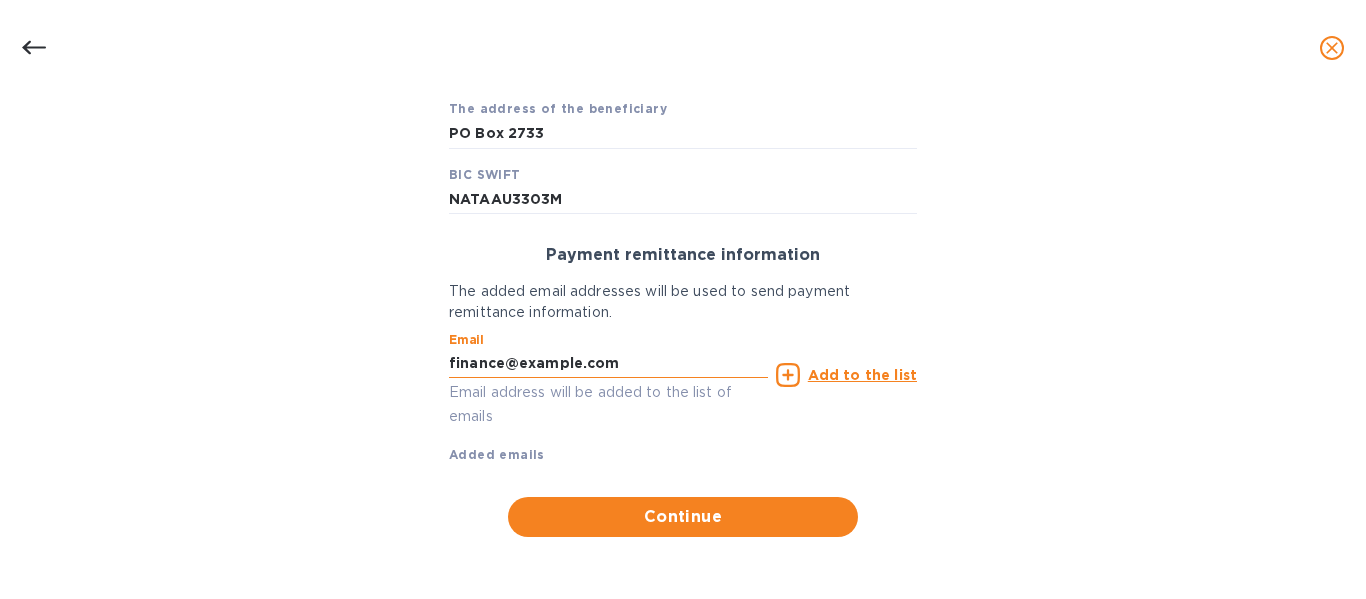 type 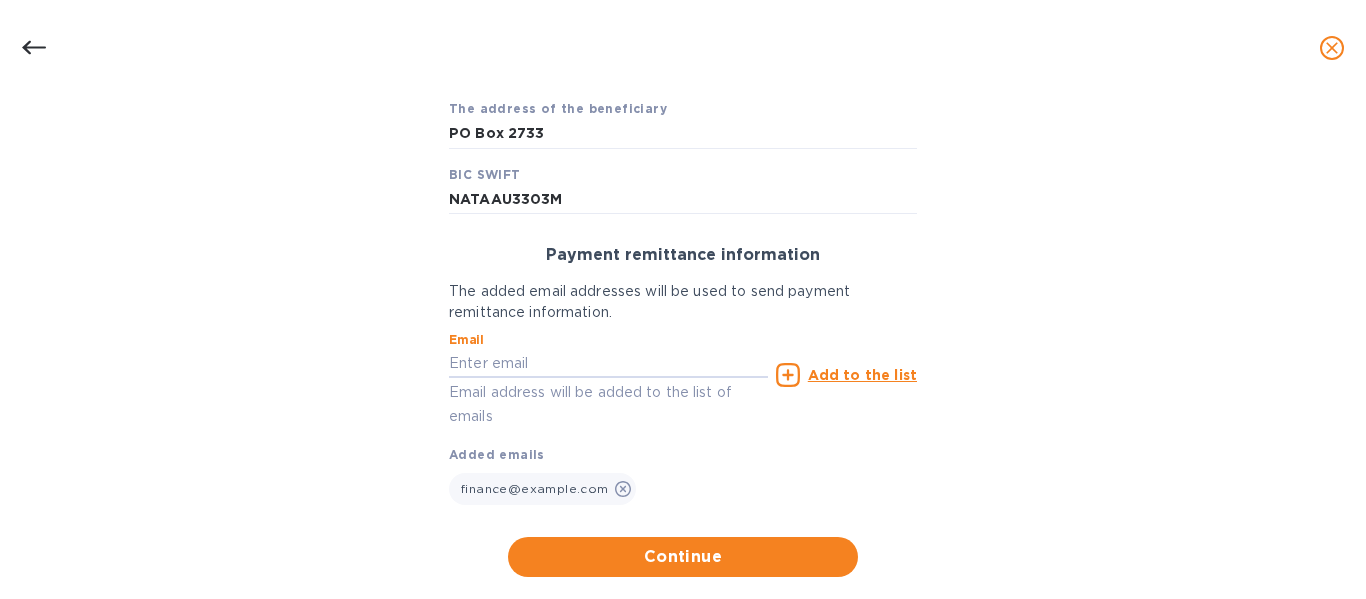click on "Details for Wine Australia Select your country and location to get available options for your delivery method Beneficiary country Australia Bank account cоuntry Australia Currency Australian Dollar Continue Bank Account Details Wine Australia Select a payment type and enter the required information. Bank account holder name Wine Australia Priority payment The fastest way to transfer funds, but also the most expensive Option (1) Beneficiary account nickname Wine Australia Postal code 5071 City Kent Town Account Number or IBAN [ACCOUNT_NUMBER] The address of the beneficiary PO Box 2733 BIC SWIFT NATAAU3303M Payment remittance information The added email addresses will be used to send payment remittance information. Email Email address will be added to the list of emails Add to the list Added emails finance@[DOMAIN] Continue" at bounding box center [683, 138] 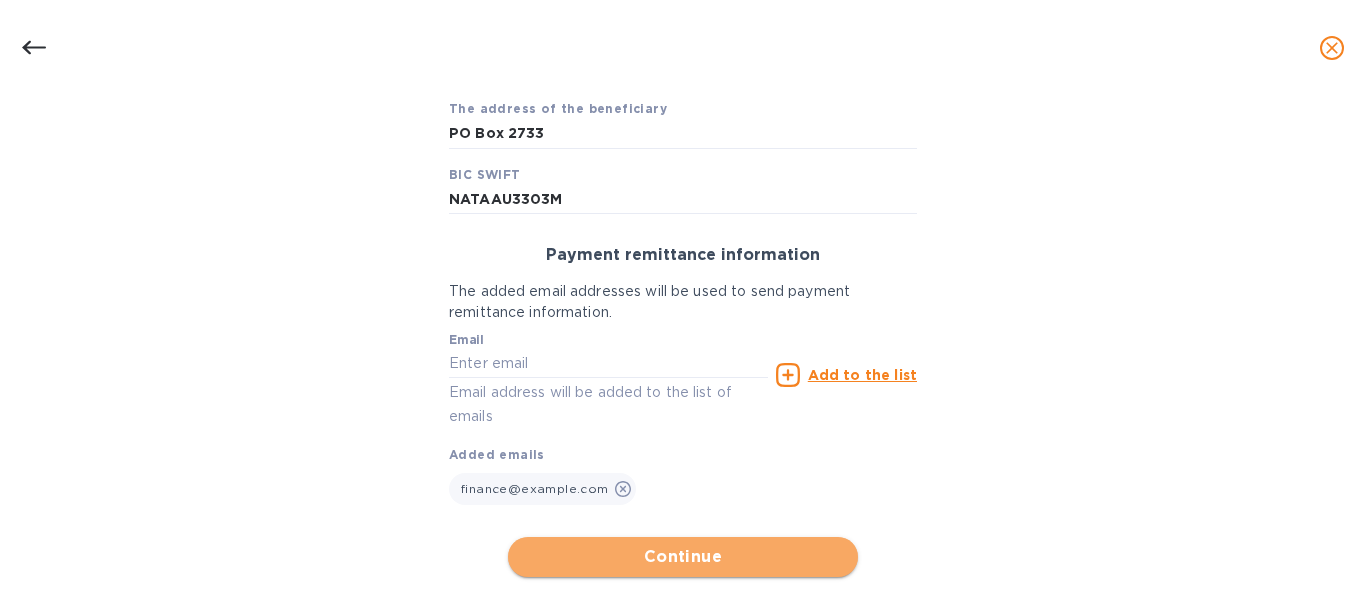 click on "Continue" at bounding box center (683, 557) 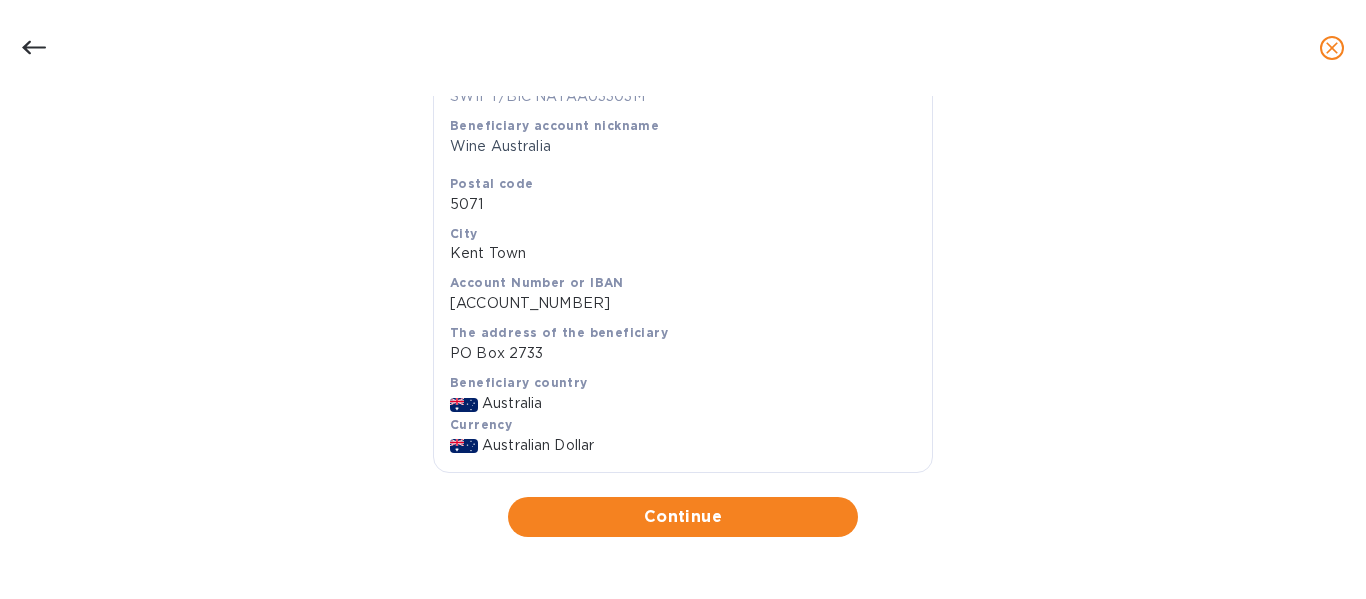 scroll, scrollTop: 412, scrollLeft: 0, axis: vertical 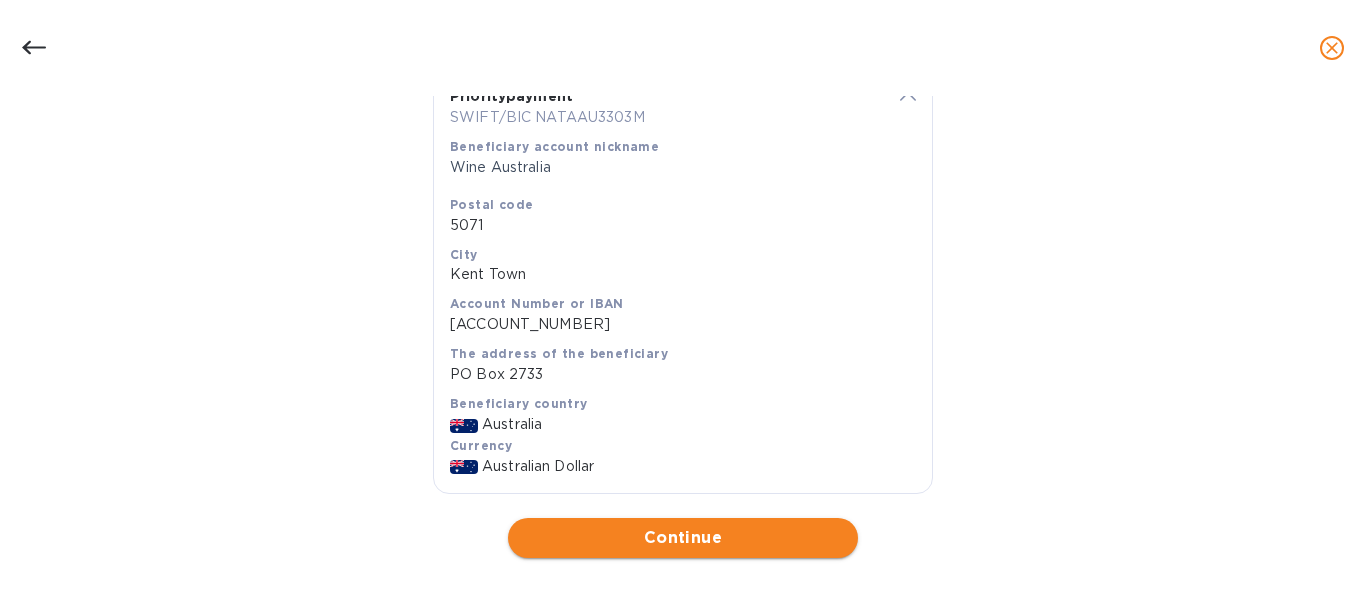 click on "Continue" at bounding box center [683, 538] 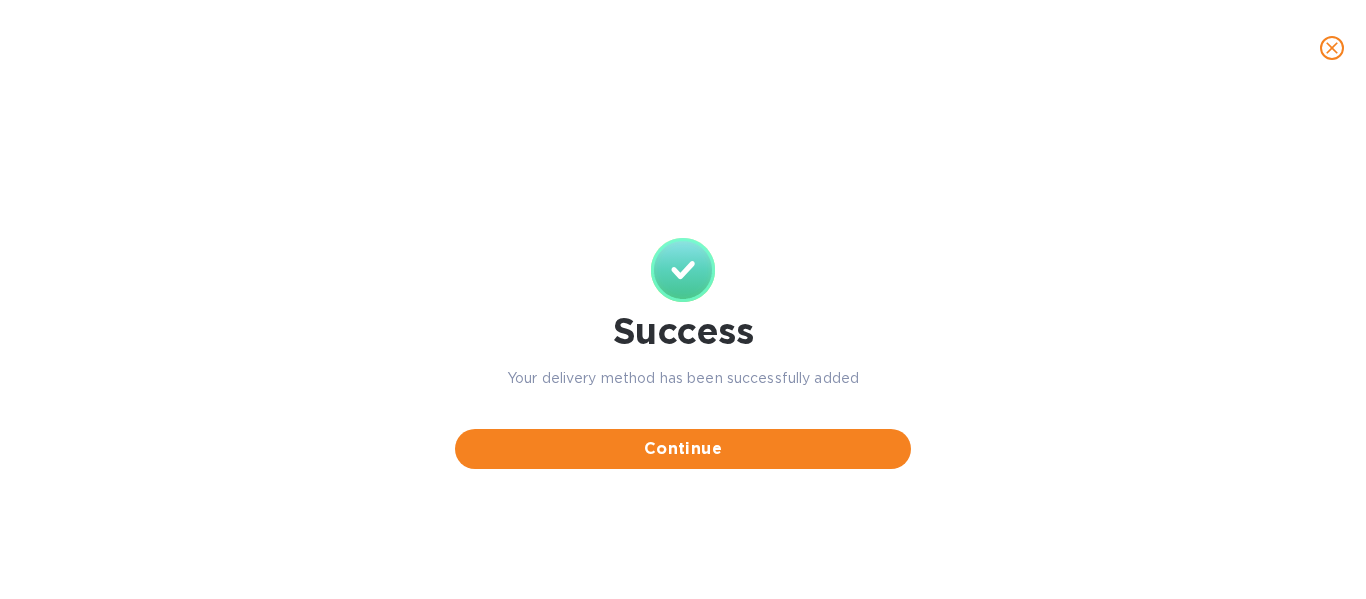 scroll, scrollTop: 0, scrollLeft: 0, axis: both 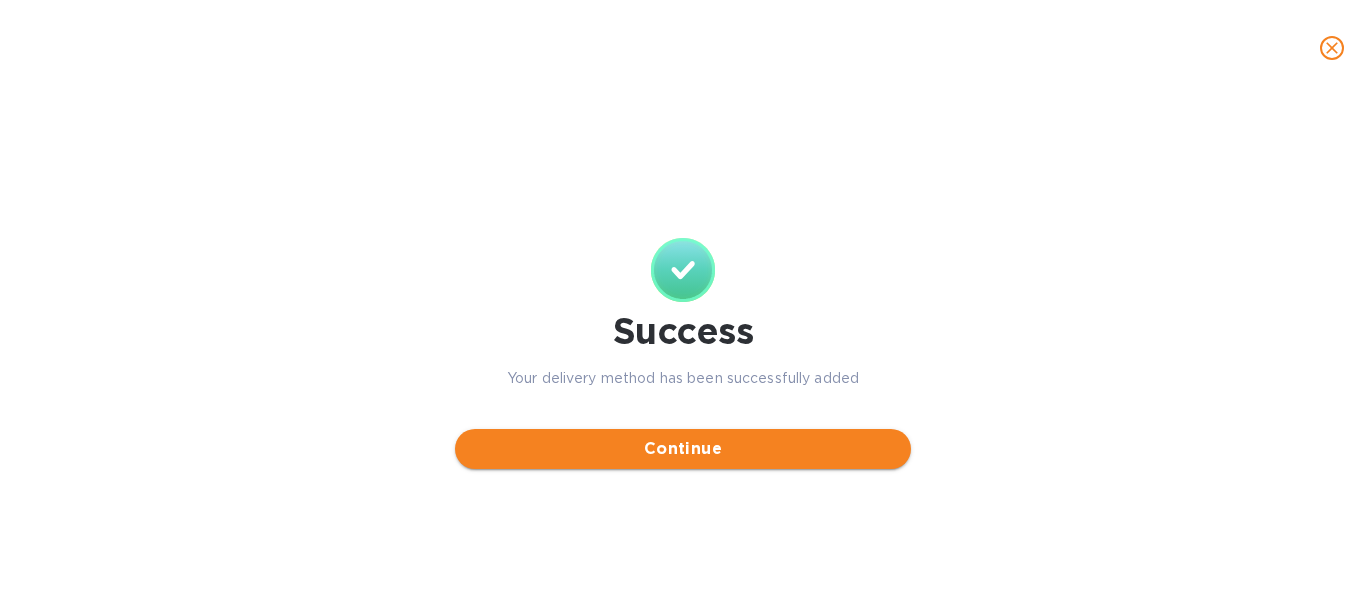 click on "Continue" at bounding box center (683, 449) 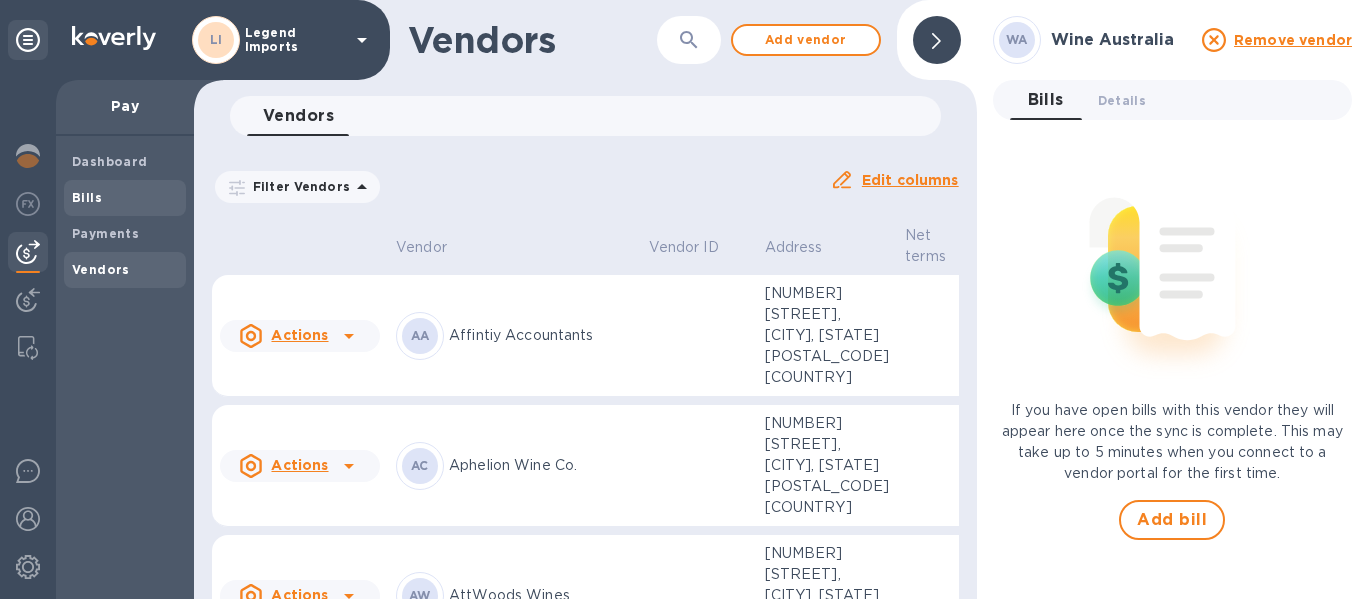 click on "Bills" at bounding box center (87, 198) 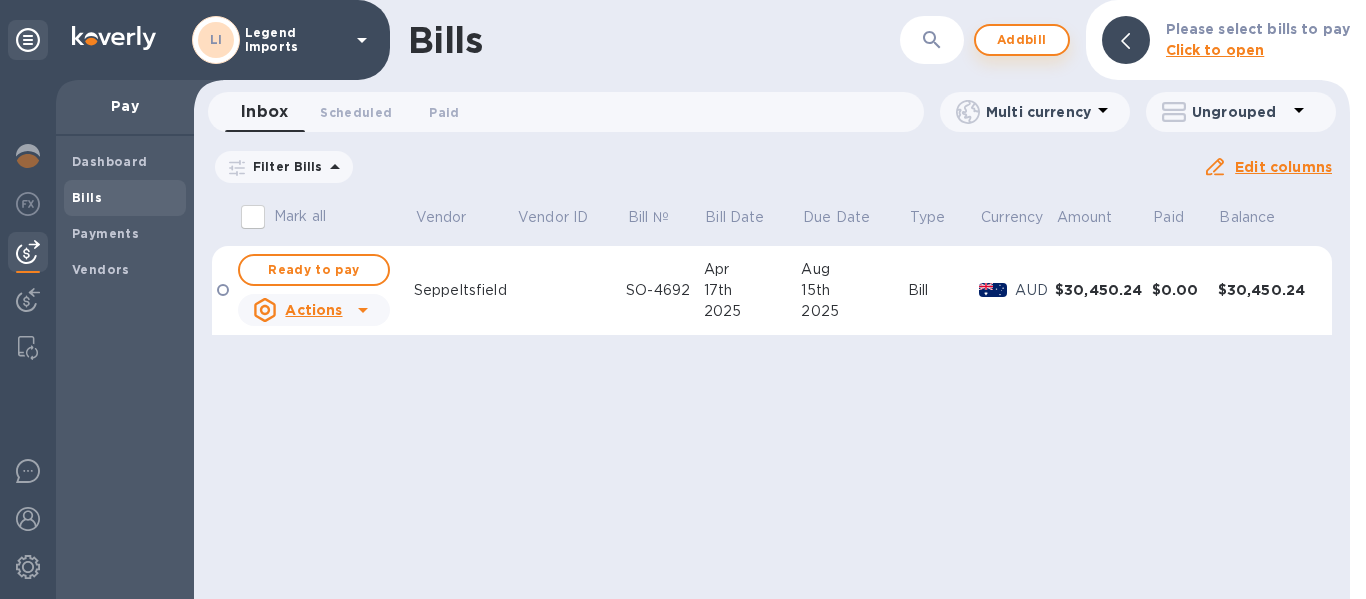 click on "Click to open" at bounding box center (1215, 50) 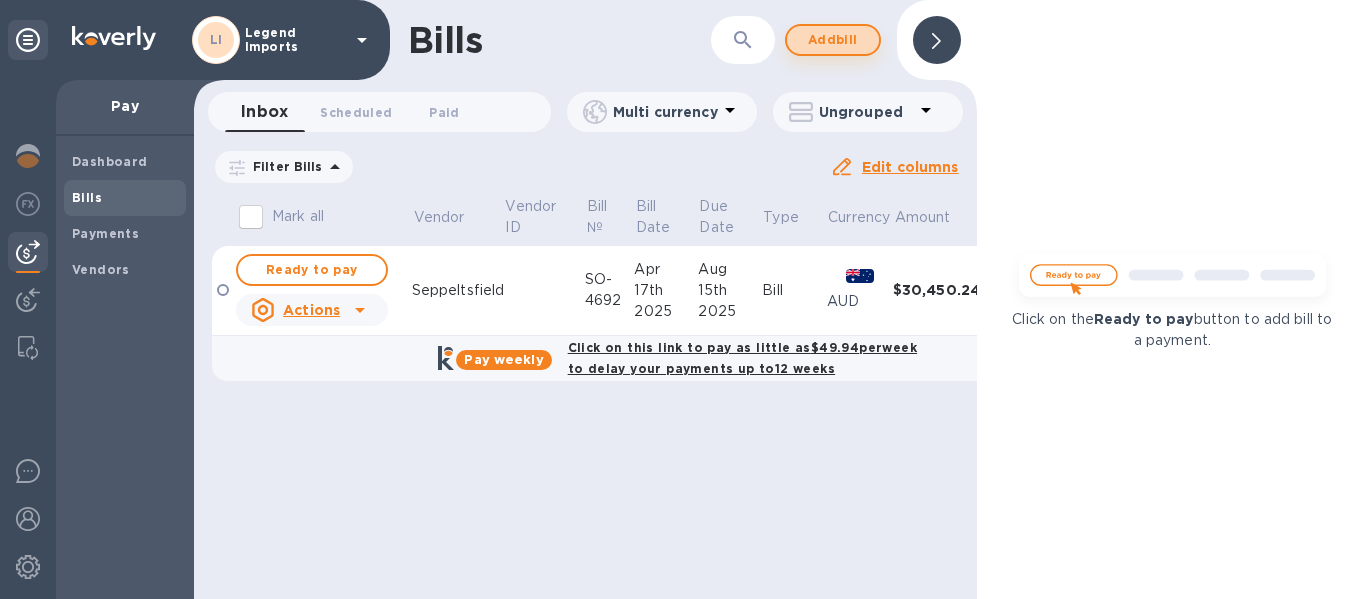 click on "Add   bill" at bounding box center [833, 40] 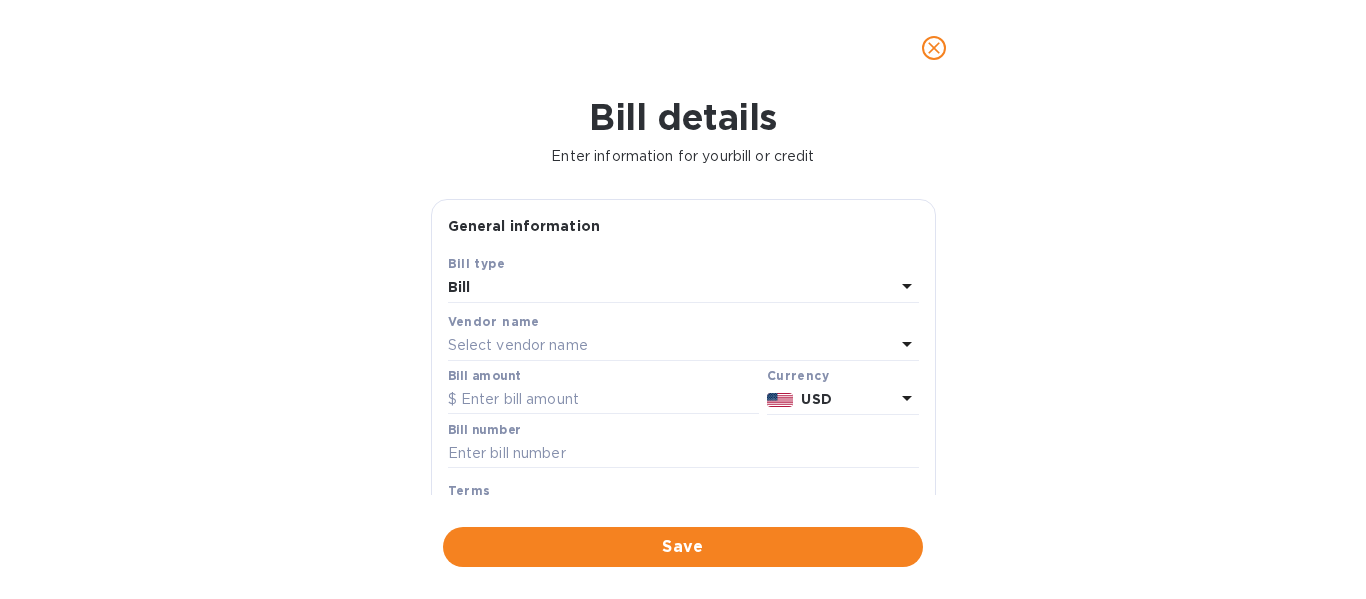 click on "Select vendor name" at bounding box center (671, 346) 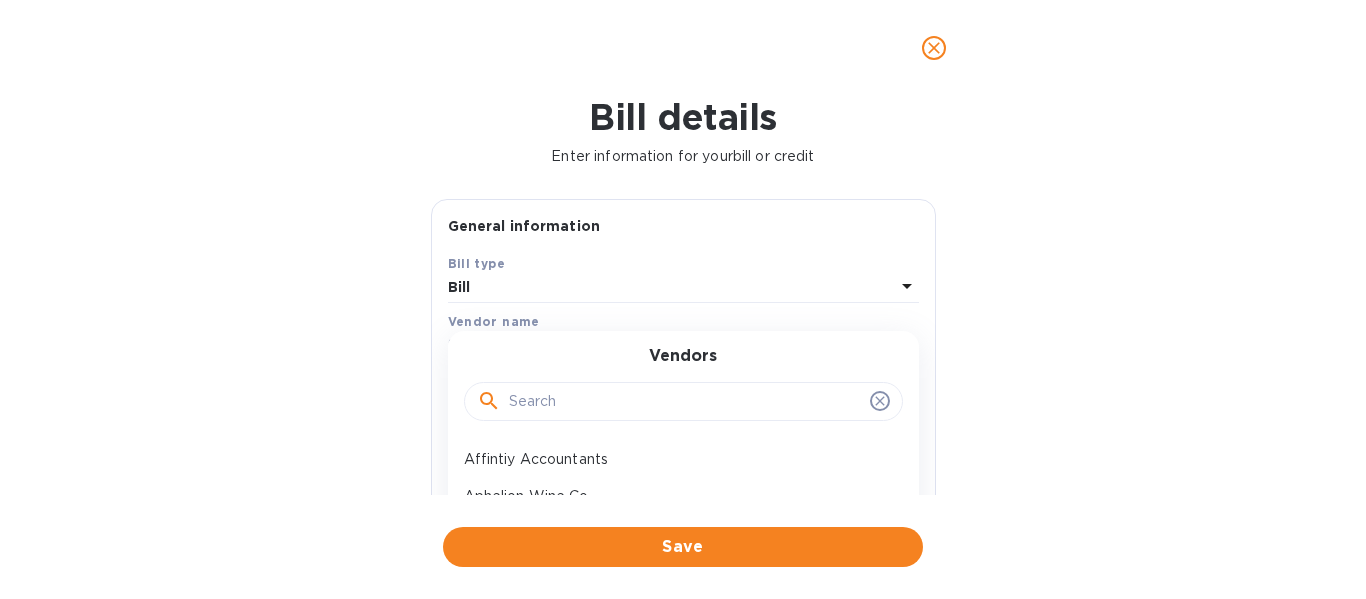 click at bounding box center [685, 402] 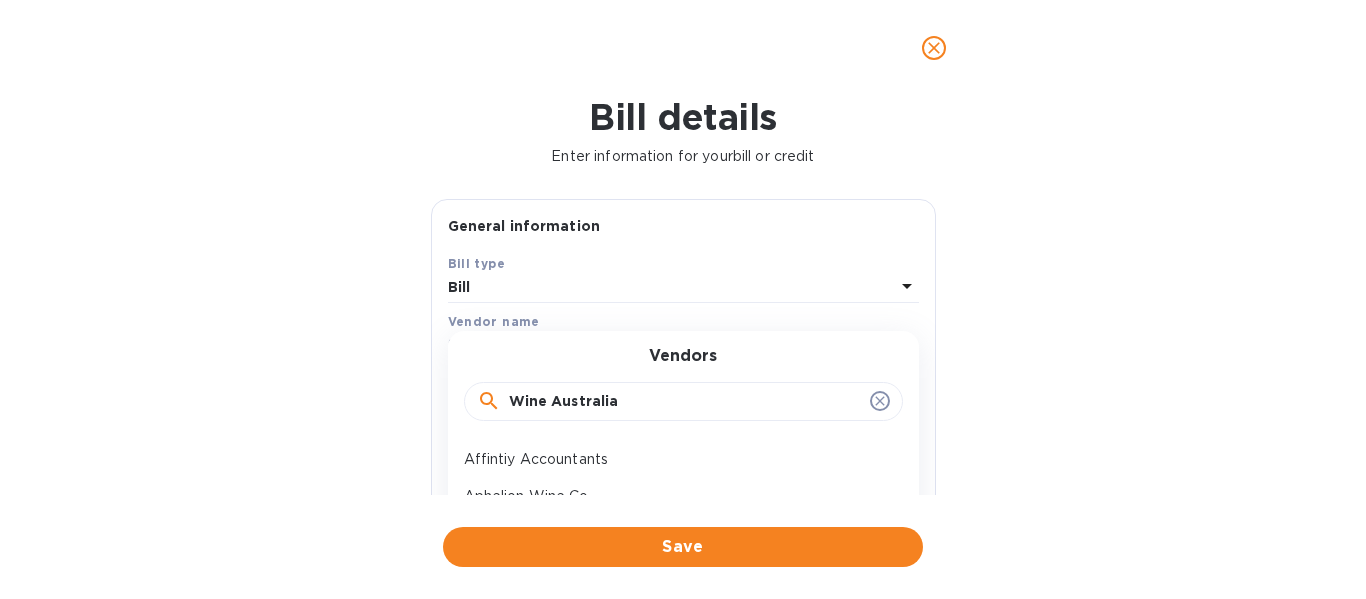 type on "Wine Australia" 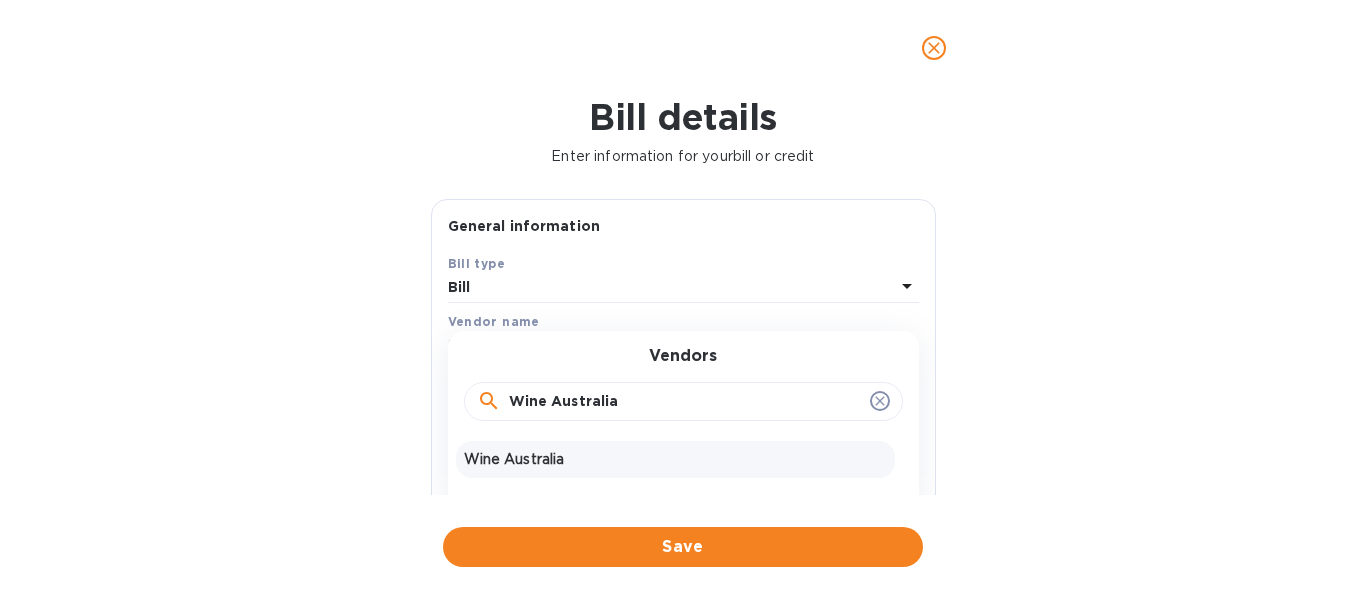 click on "Wine Australia" at bounding box center [675, 459] 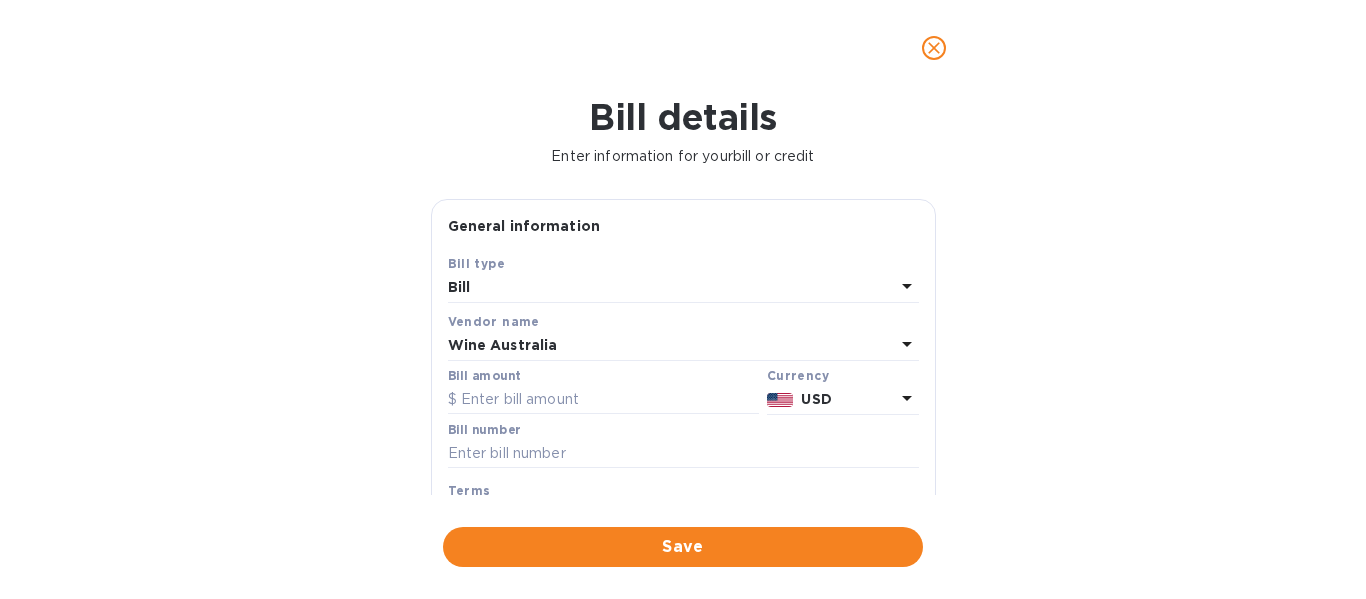 click 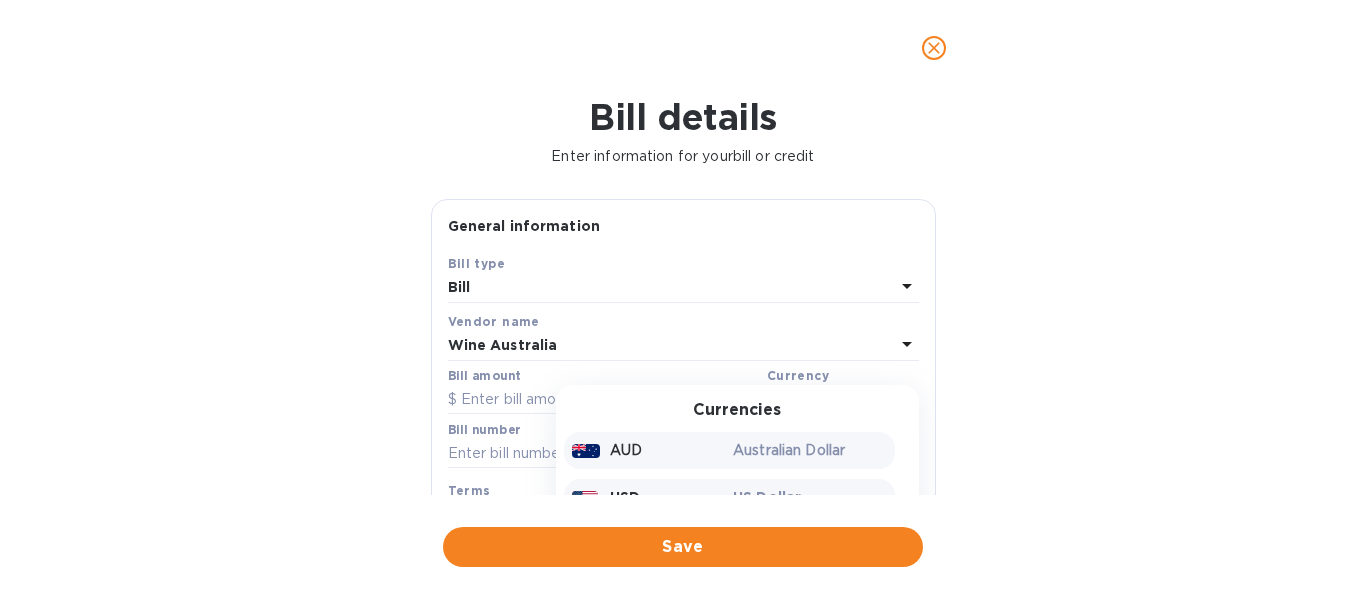 click on "AUD" at bounding box center [649, 450] 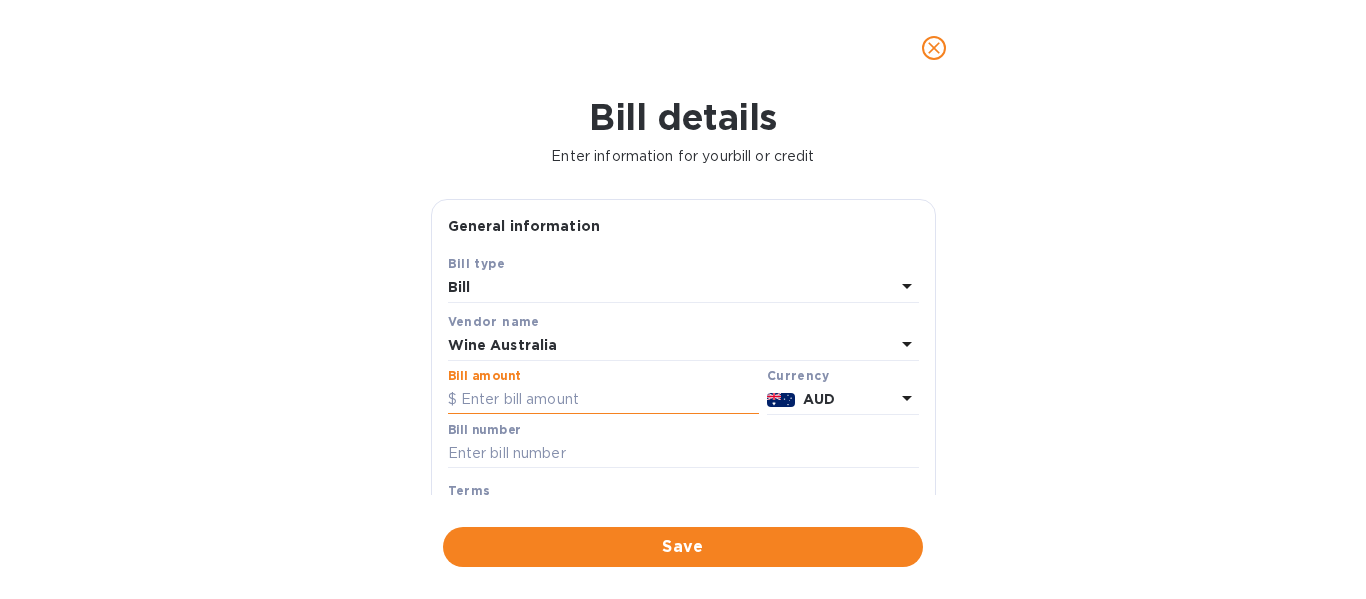 click at bounding box center [603, 400] 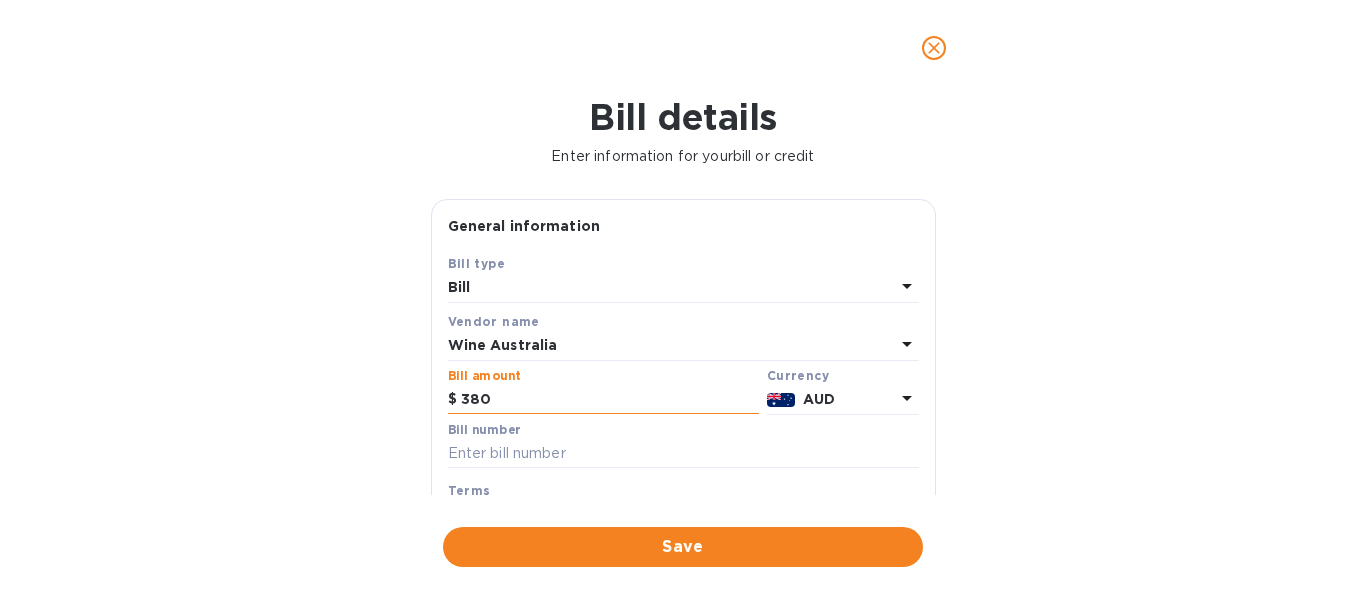 type on "380" 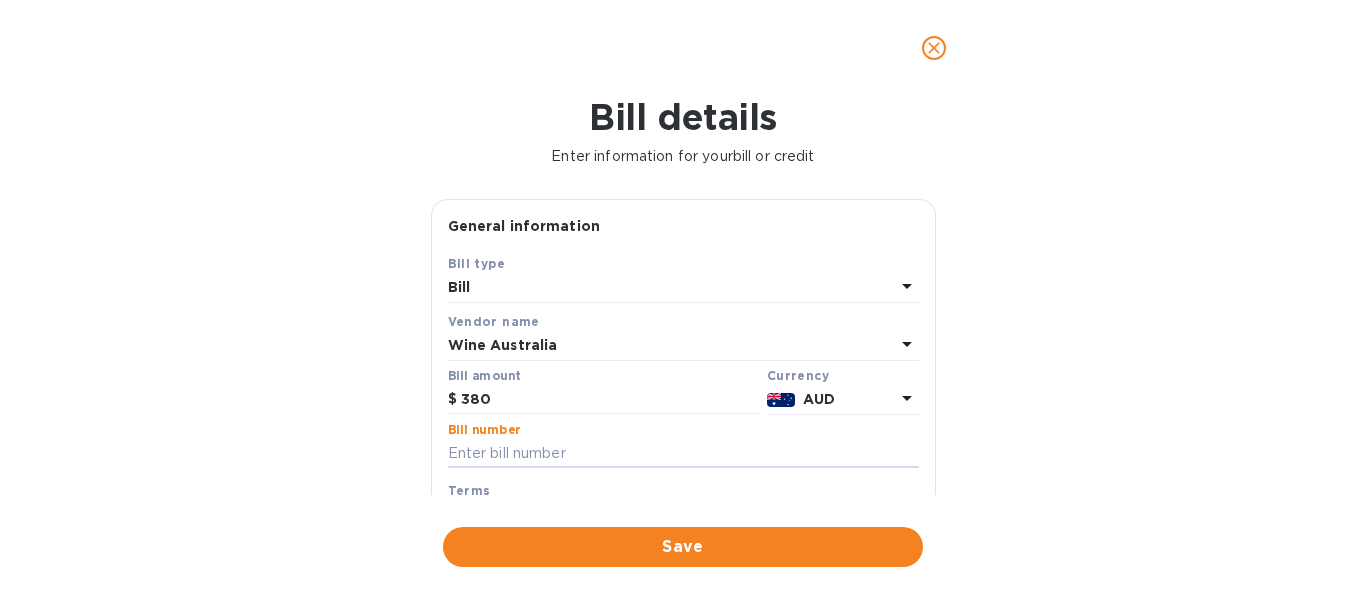 paste on "TX202514" 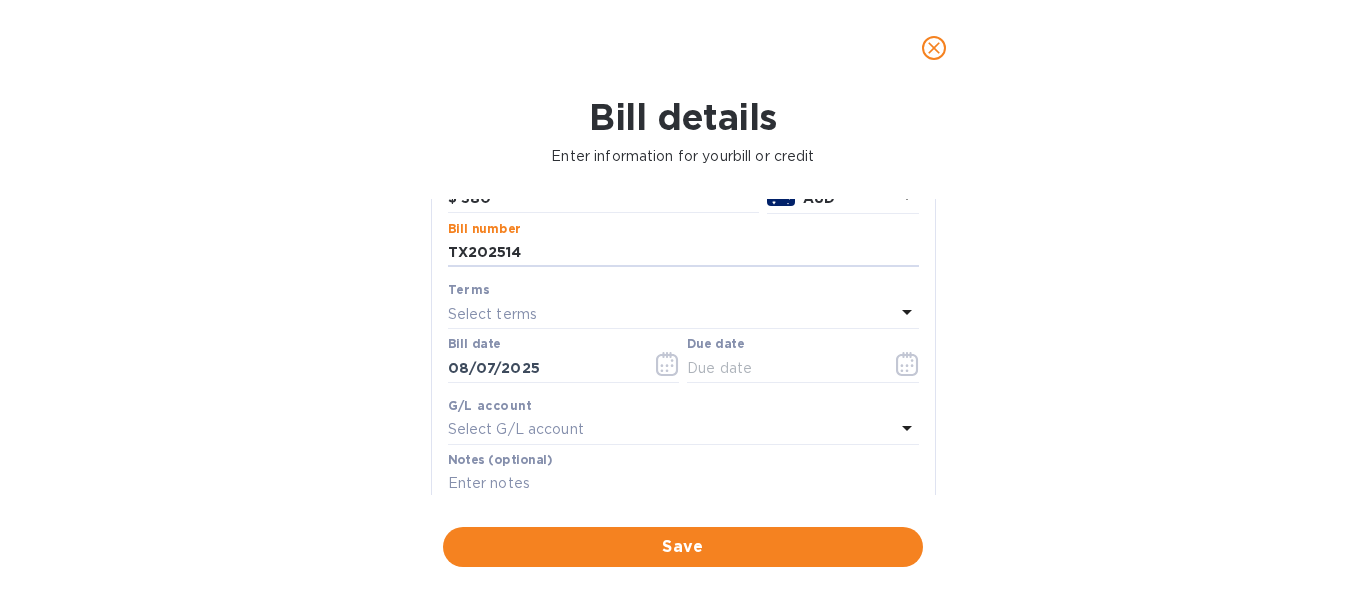 scroll, scrollTop: 207, scrollLeft: 0, axis: vertical 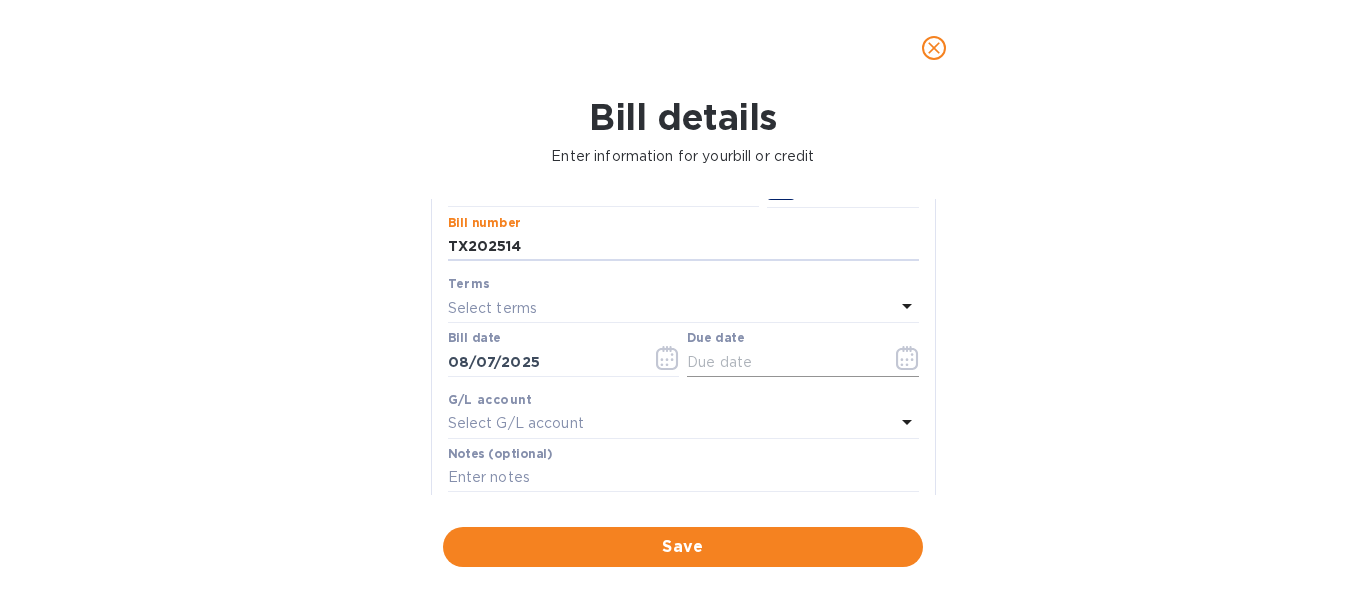 type on "TX202514" 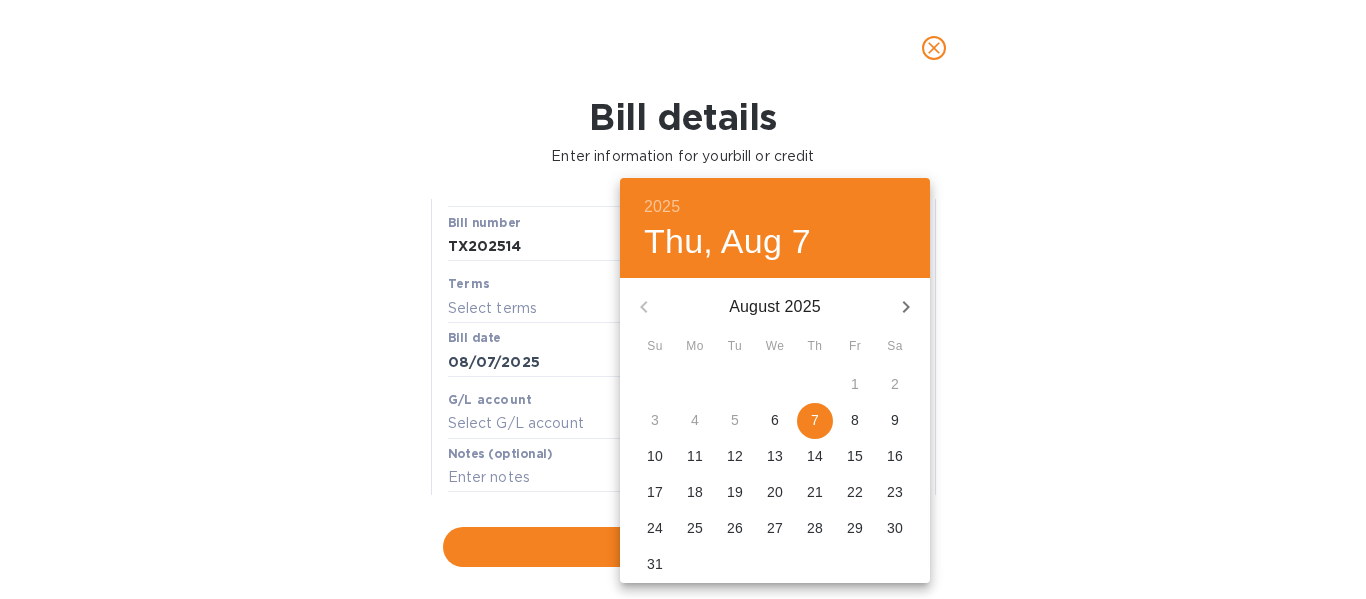 click on "20" at bounding box center [775, 492] 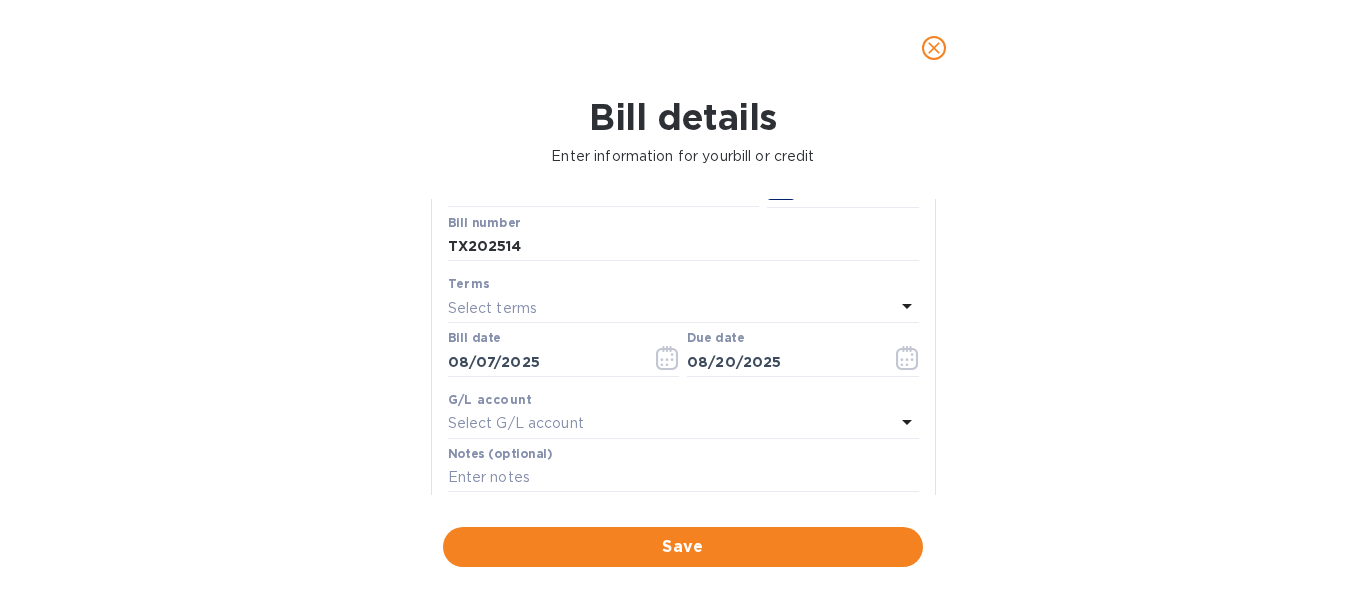 scroll, scrollTop: 453, scrollLeft: 0, axis: vertical 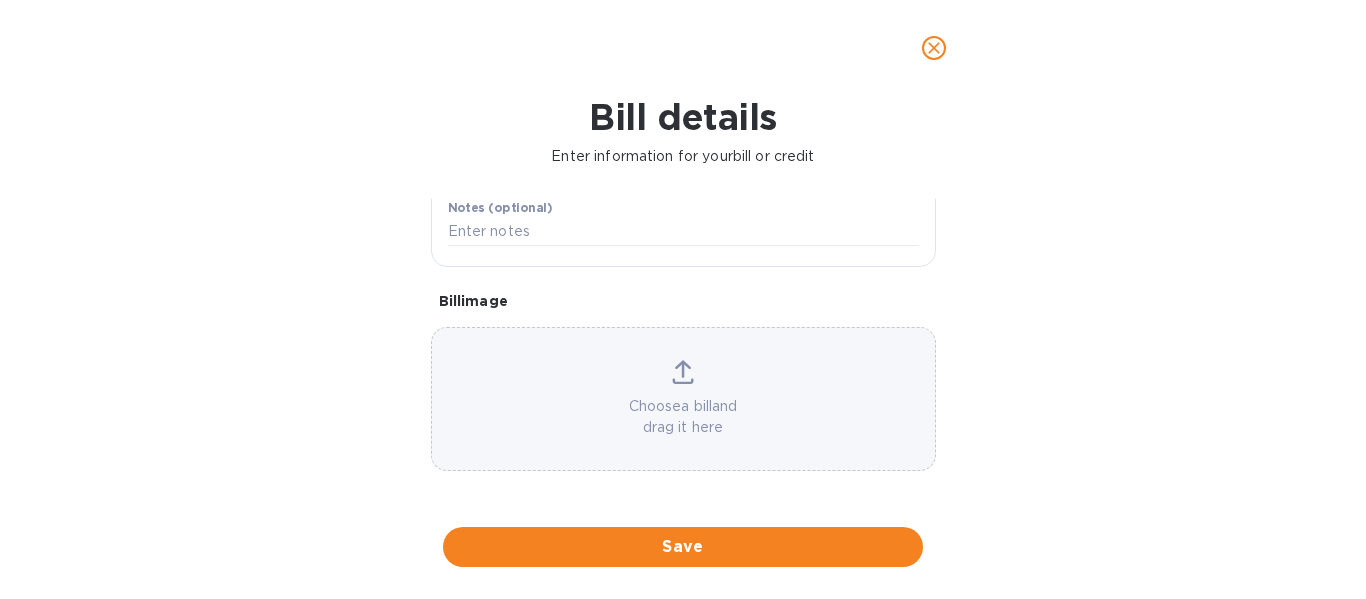 click on "Bill  image" at bounding box center (683, 301) 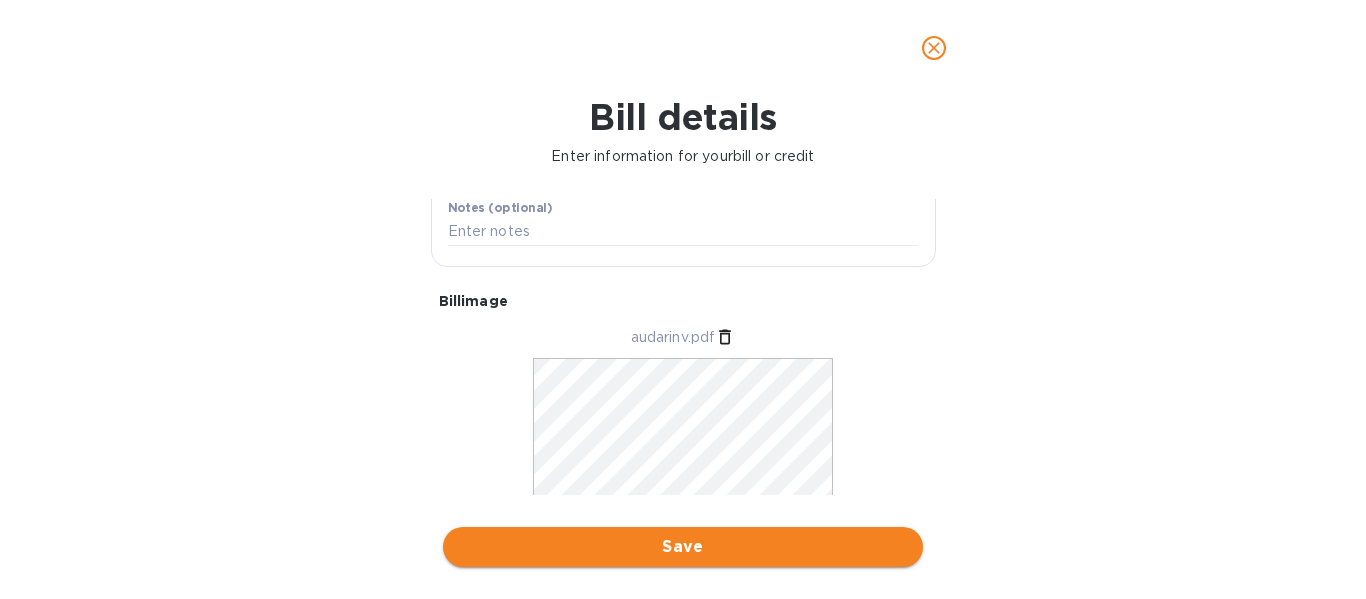 click on "Save" at bounding box center [683, 547] 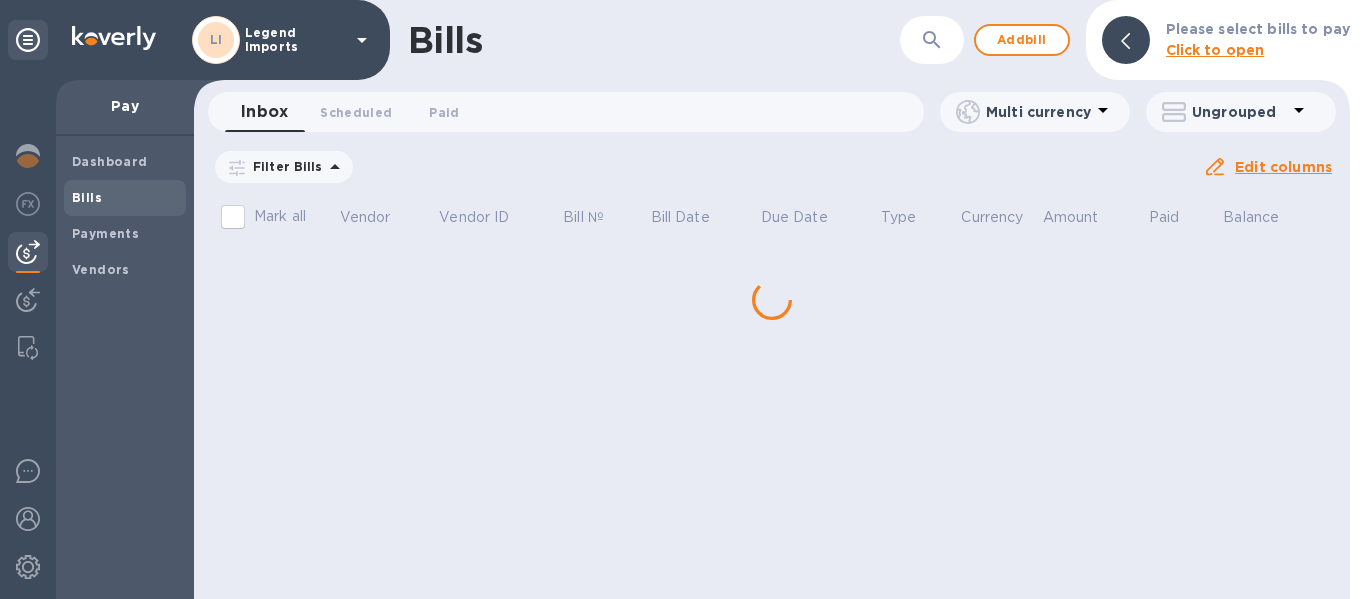click on "Bills ​ Add   bill Please select bills to pay Click to open Inbox 0 Scheduled 0 Paid 0 Multi currency Ungrouped Filter Bills Due date :  [DATE] to [DATE] Amount   Paid   Balance   Edit columns Mark all Vendor Vendor ID Bill № Bill Date Due Date Type Currency Amount Paid Balance" at bounding box center [772, 299] 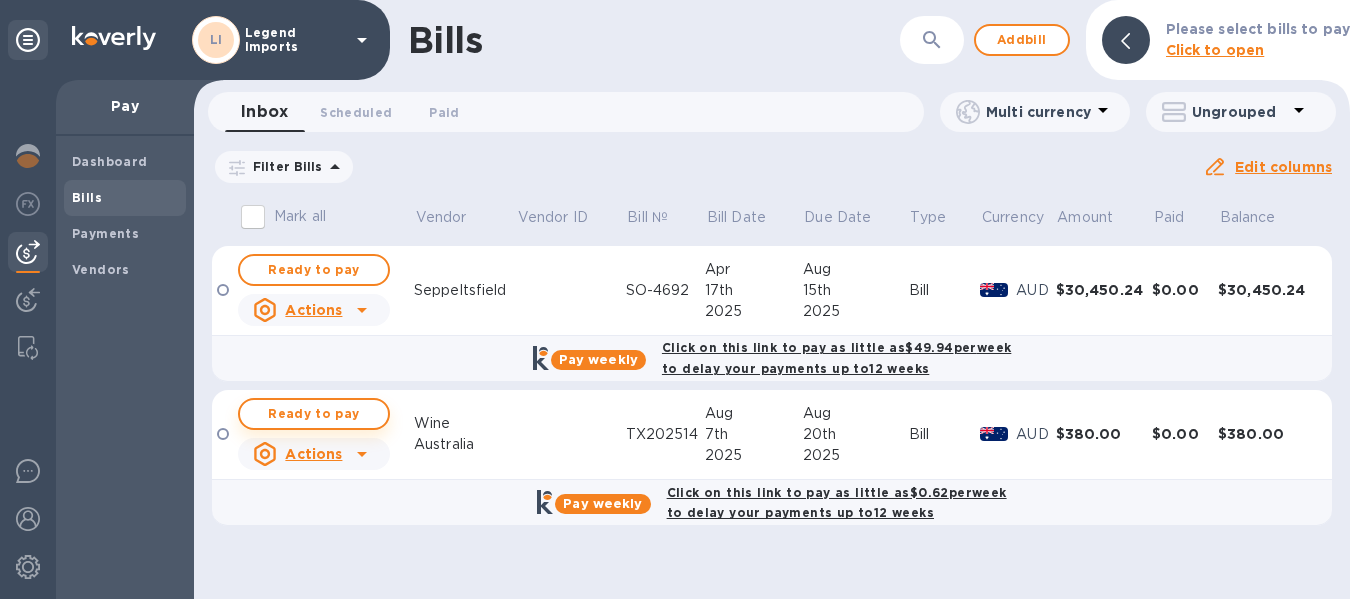 click on "Ready to pay" at bounding box center (314, 414) 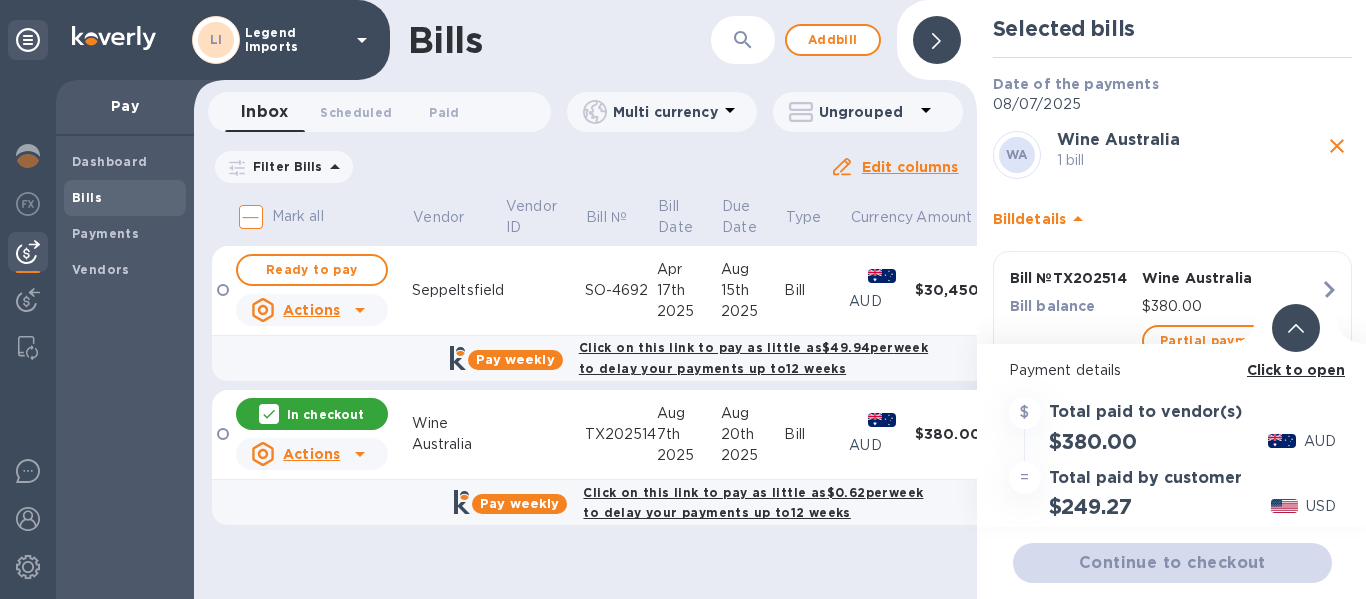 click on "Click to open" at bounding box center [1296, 370] 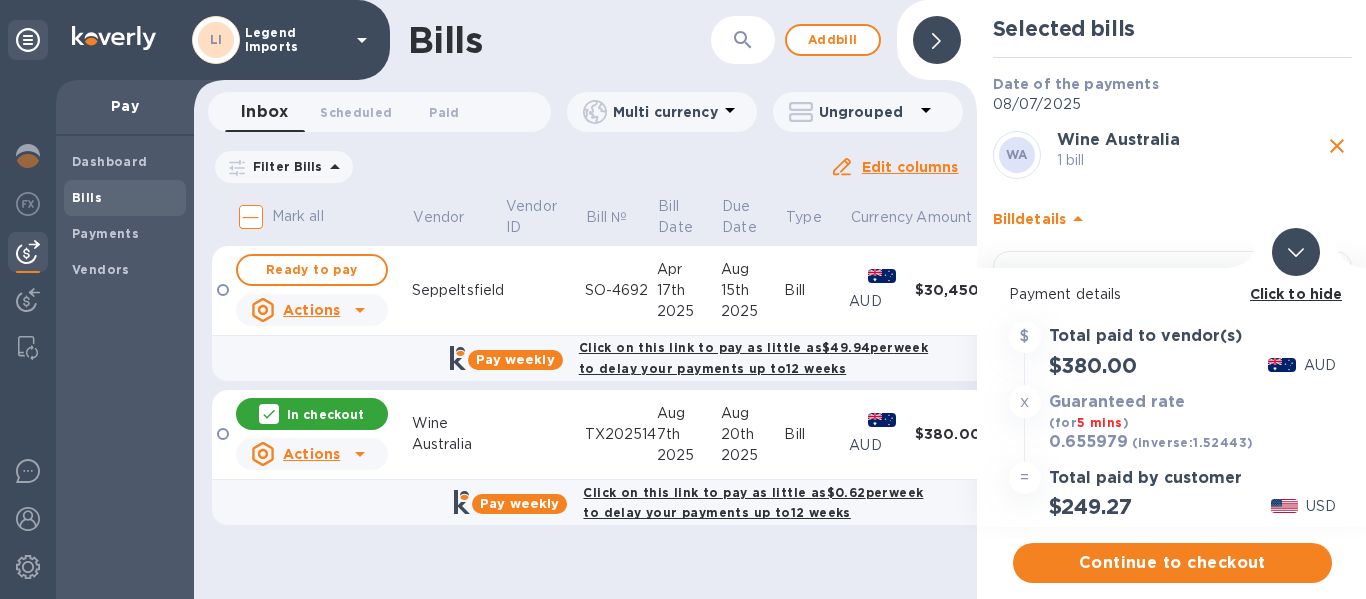 click 